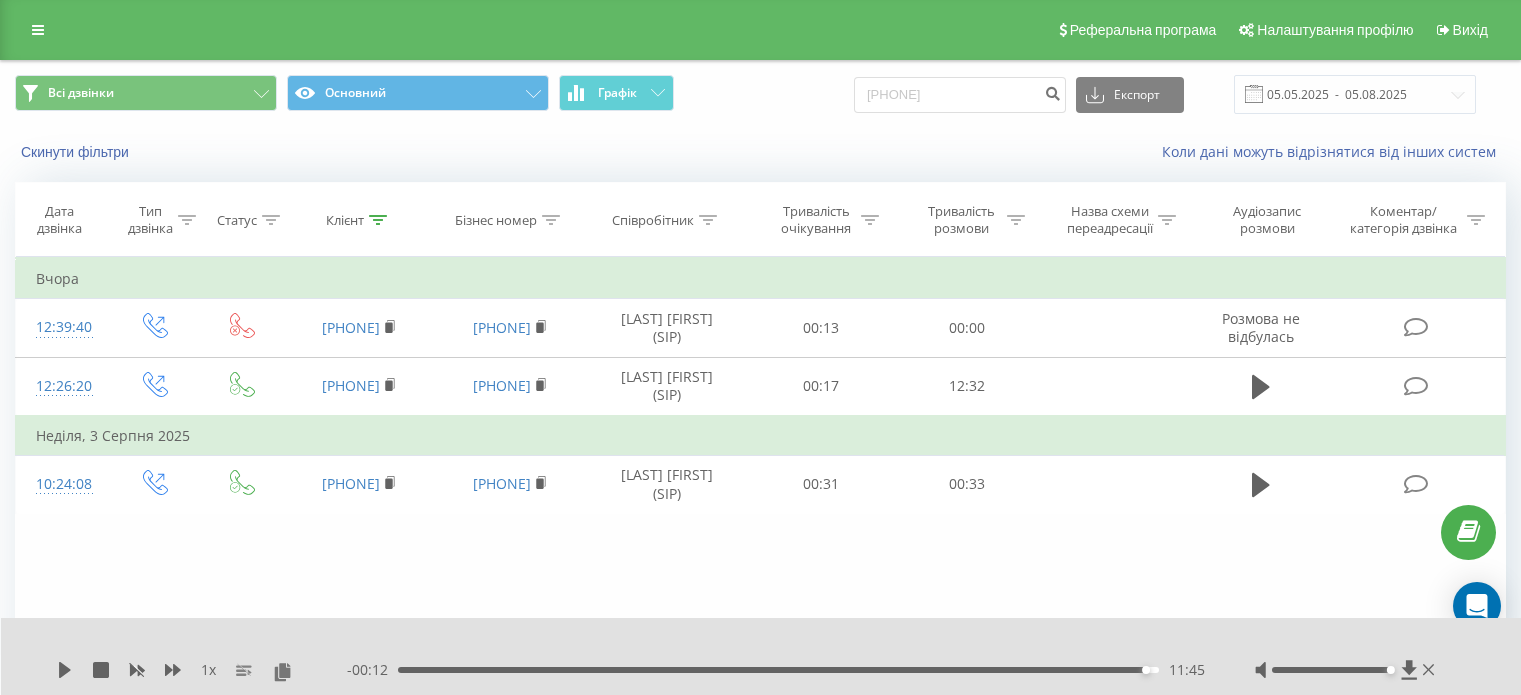 scroll, scrollTop: 0, scrollLeft: 0, axis: both 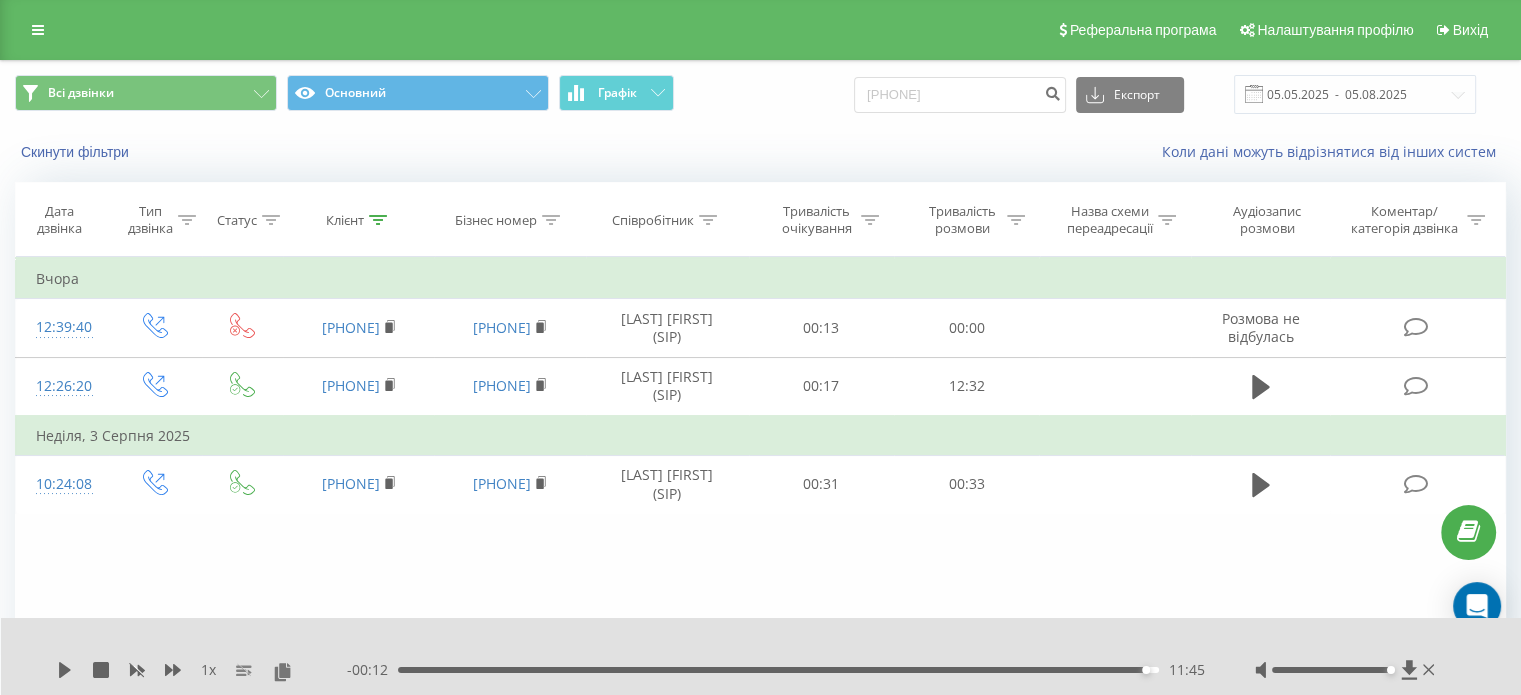 type on "[PHONE]" 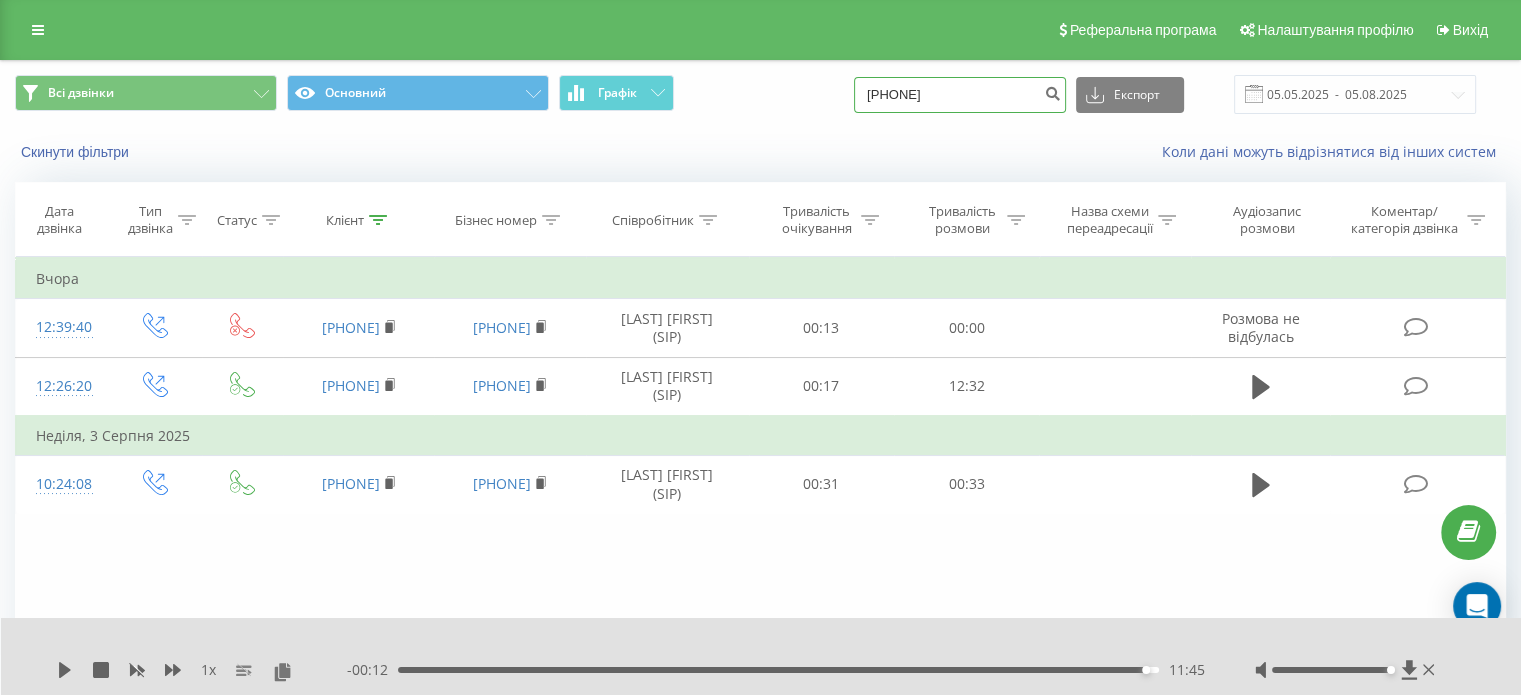 drag, startPoint x: 1047, startPoint y: 95, endPoint x: 723, endPoint y: 104, distance: 324.12497 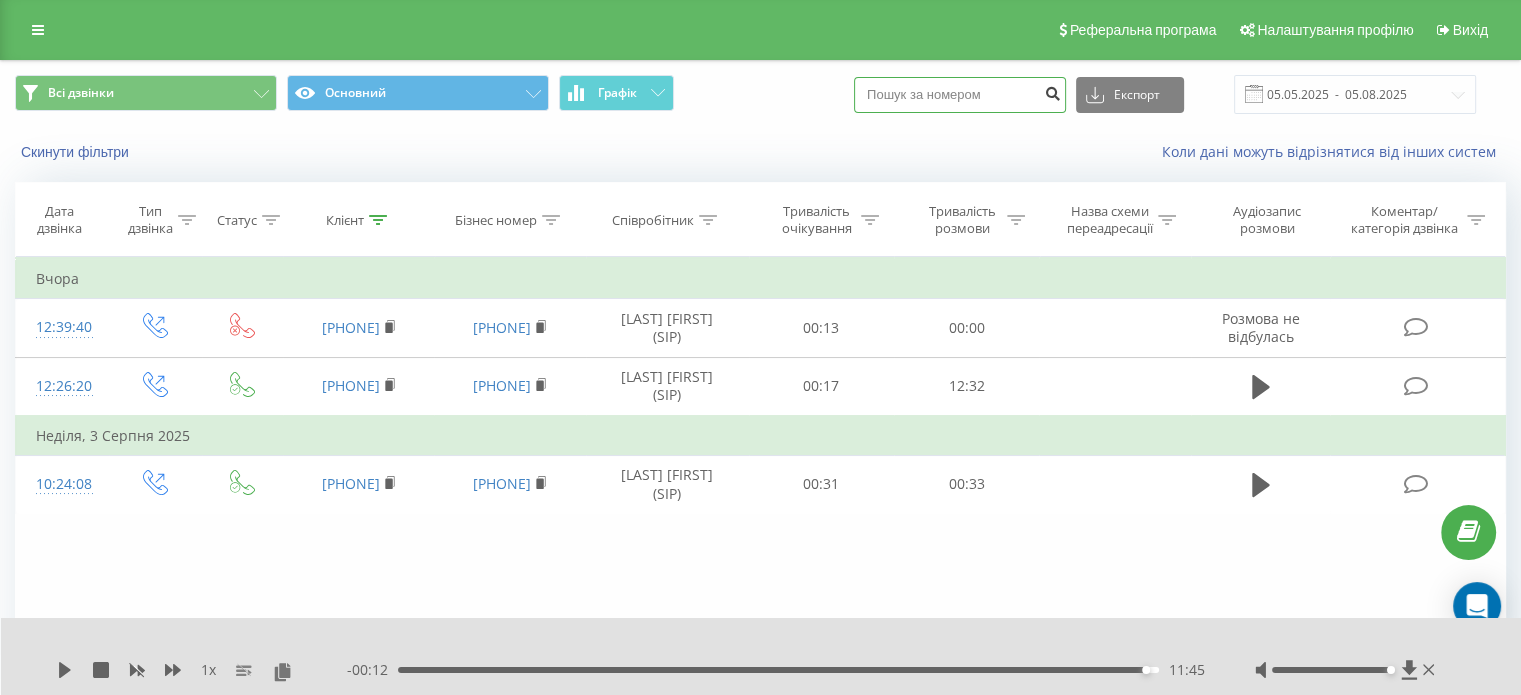 type 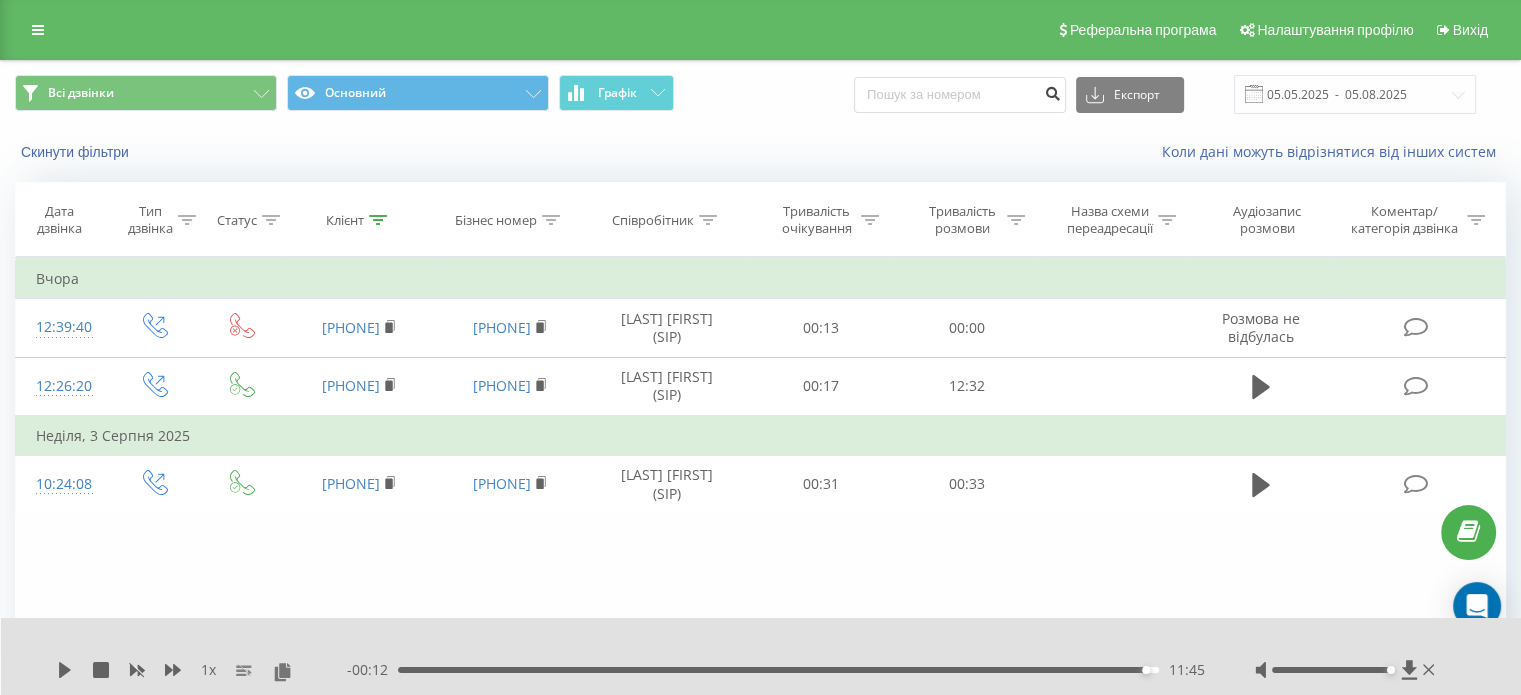 click at bounding box center [1052, 91] 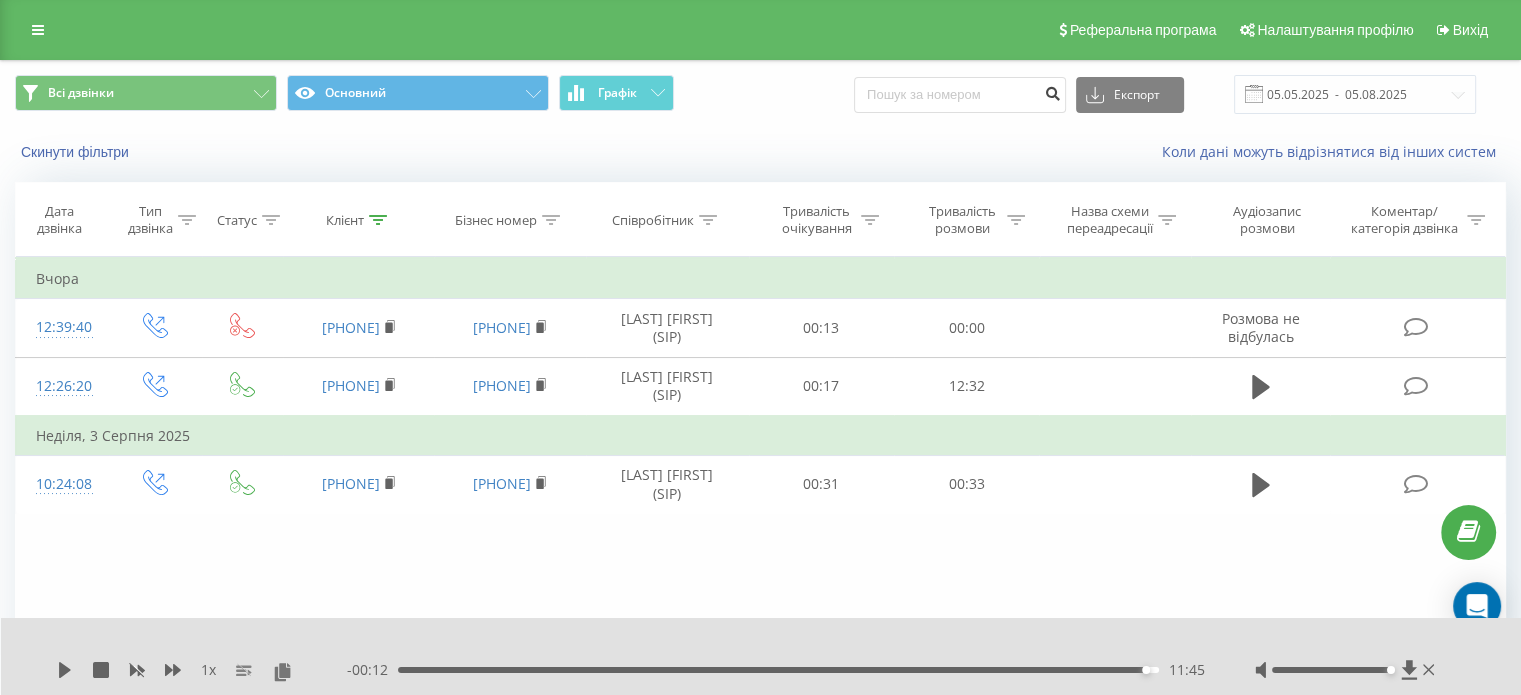 click at bounding box center (1052, 91) 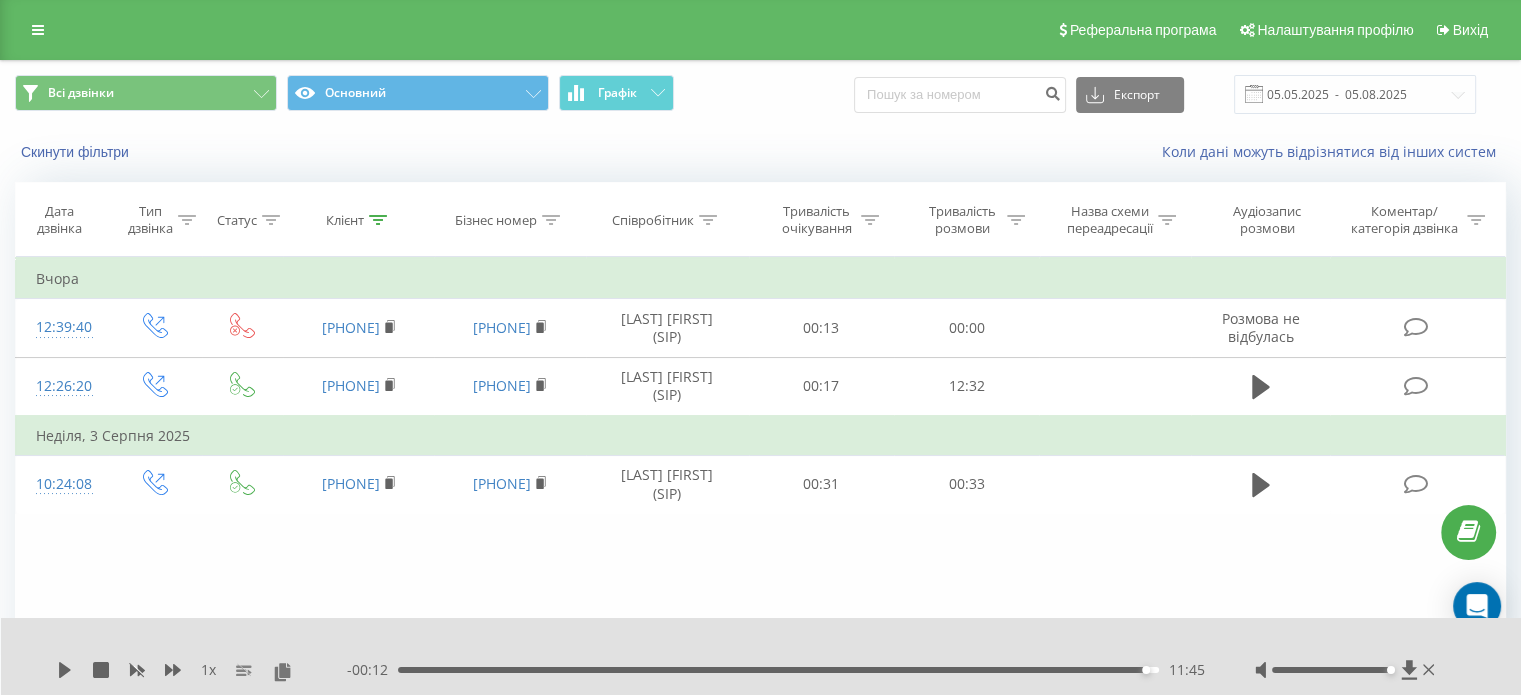 click 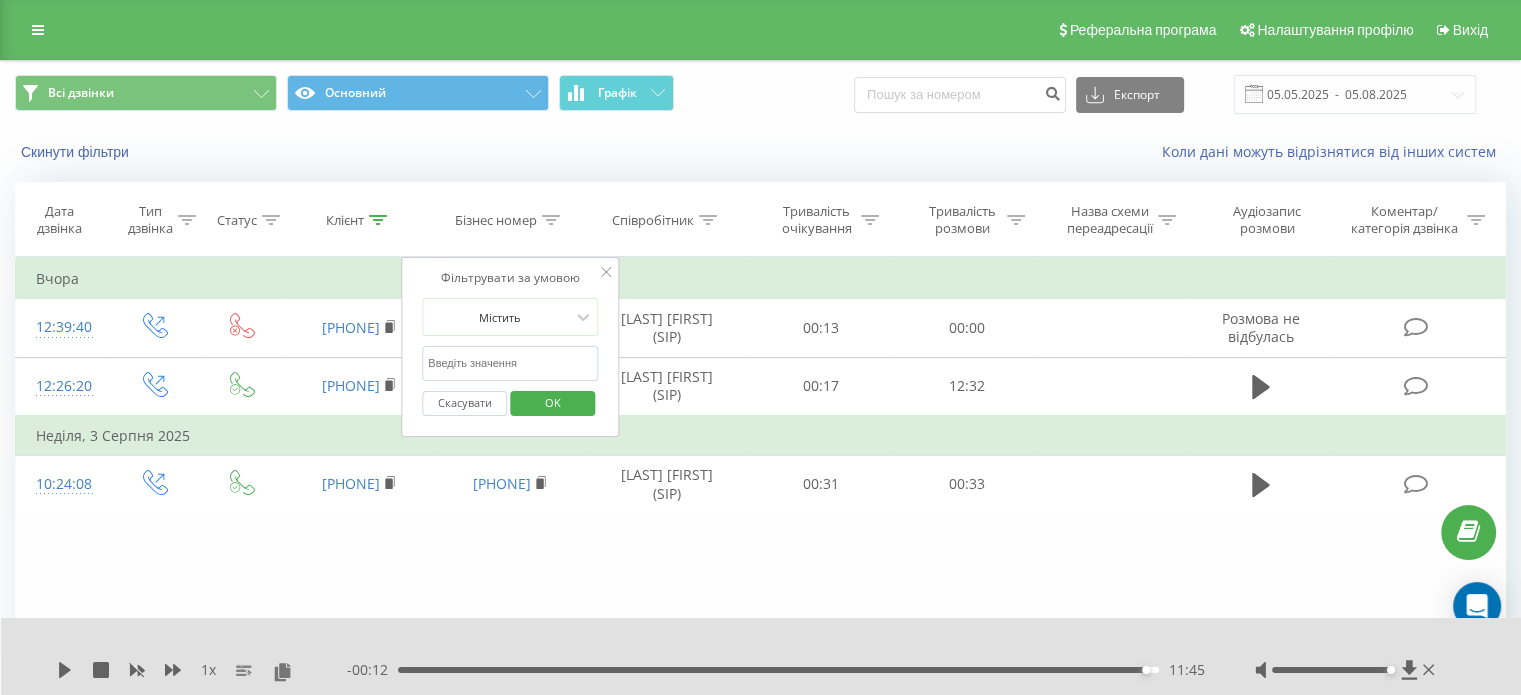click on "Клієнт" at bounding box center (358, 220) 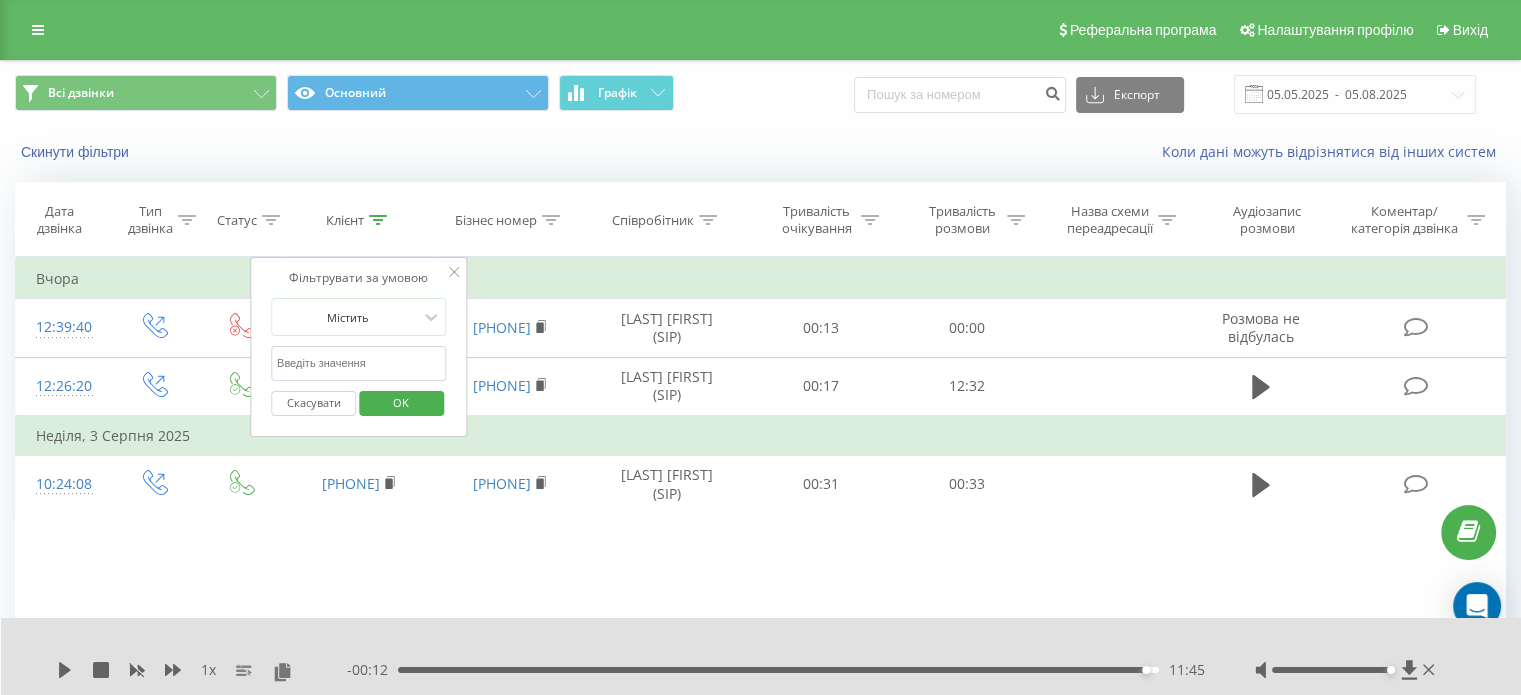click 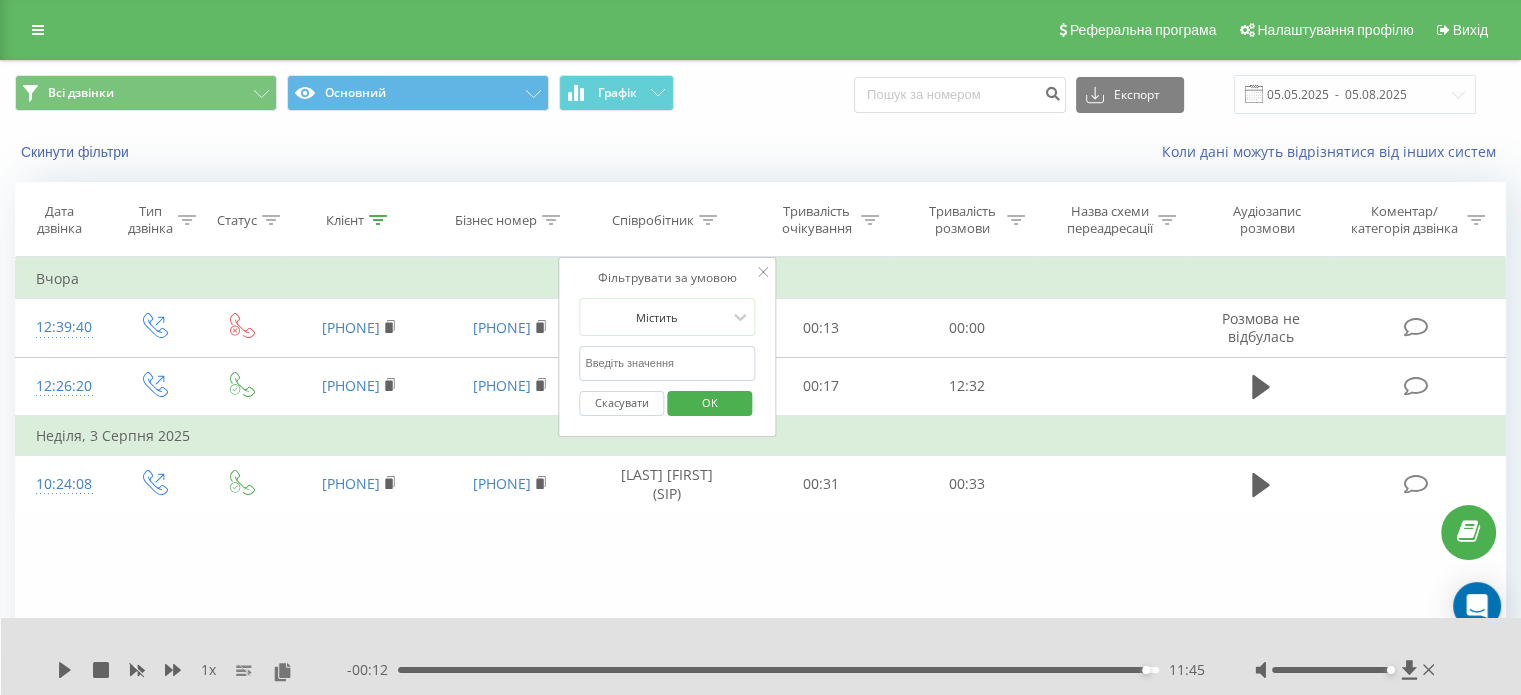 click at bounding box center (667, 363) 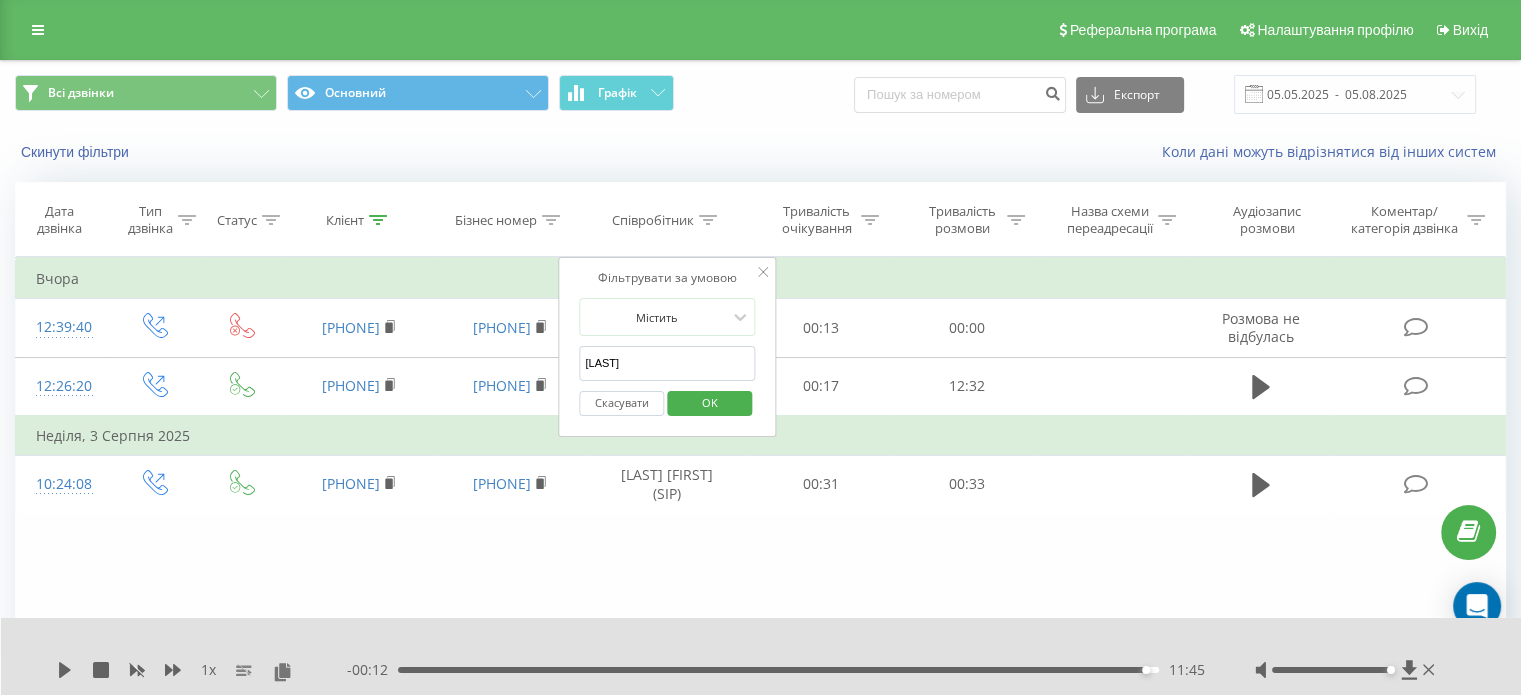 click on "OK" at bounding box center (710, 402) 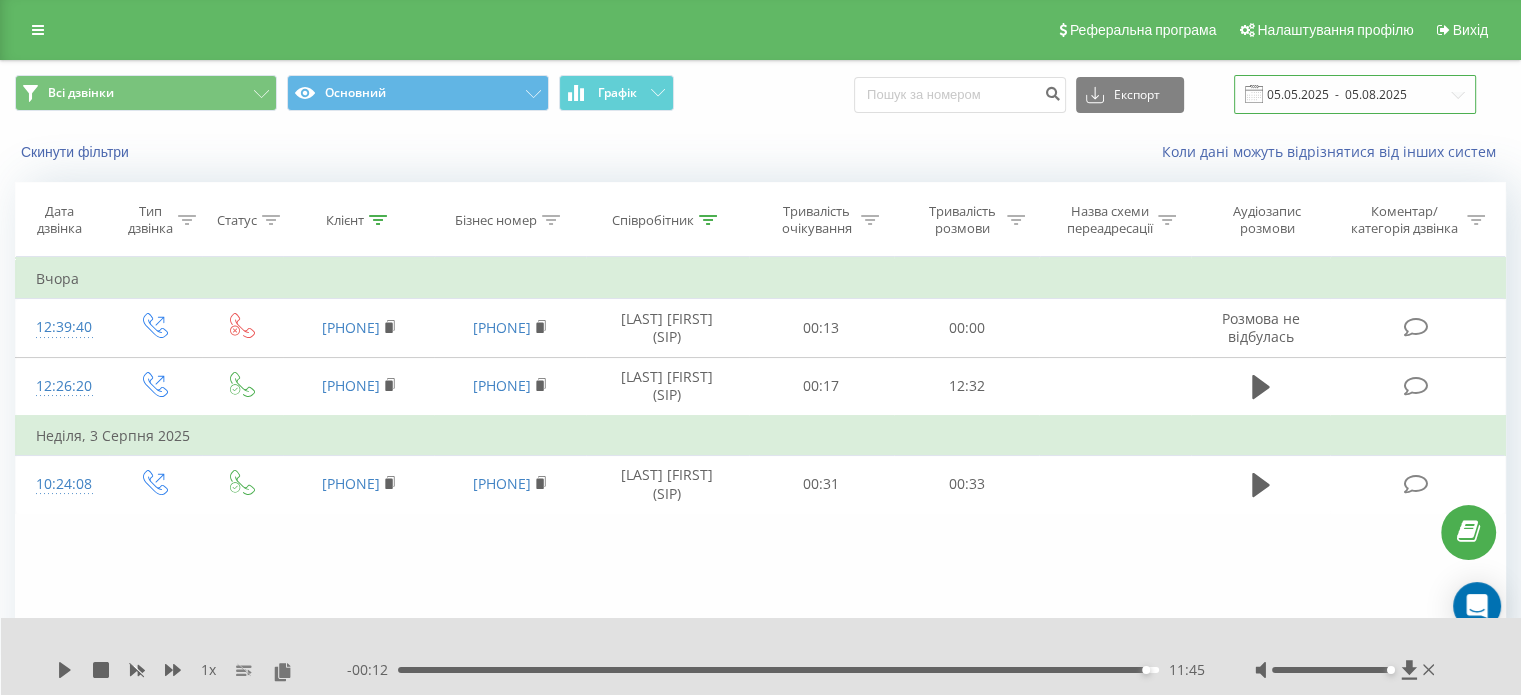 click on "05.05.2025  -  05.08.2025" at bounding box center (1355, 94) 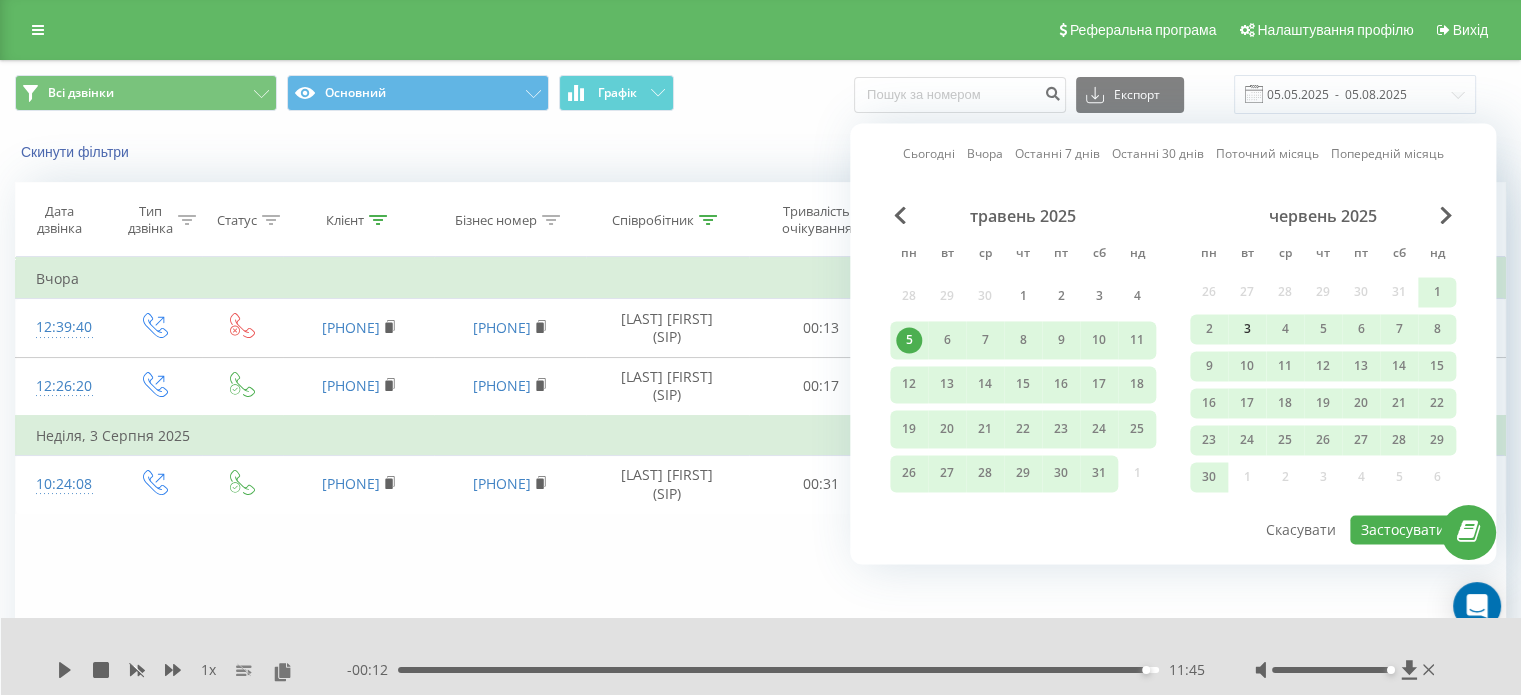click on "3" at bounding box center (1247, 329) 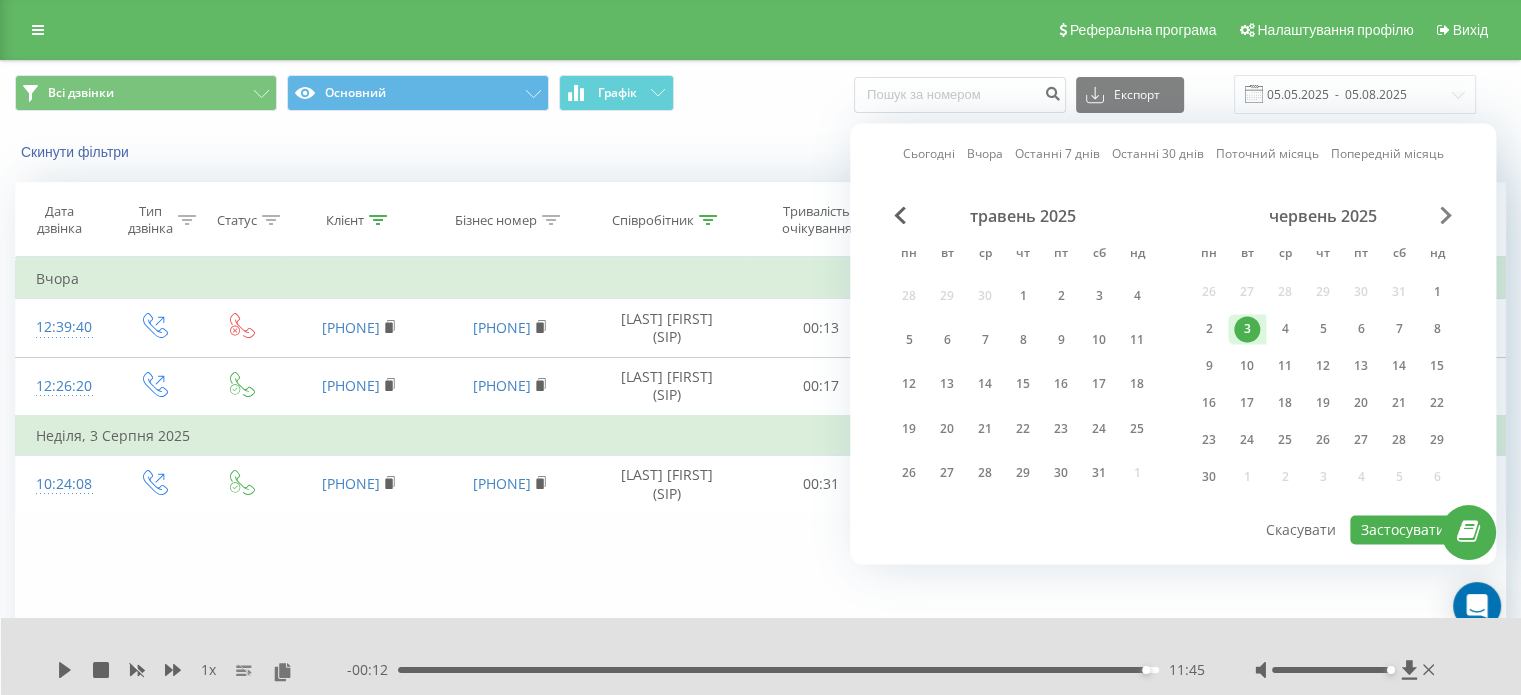 click at bounding box center (1446, 215) 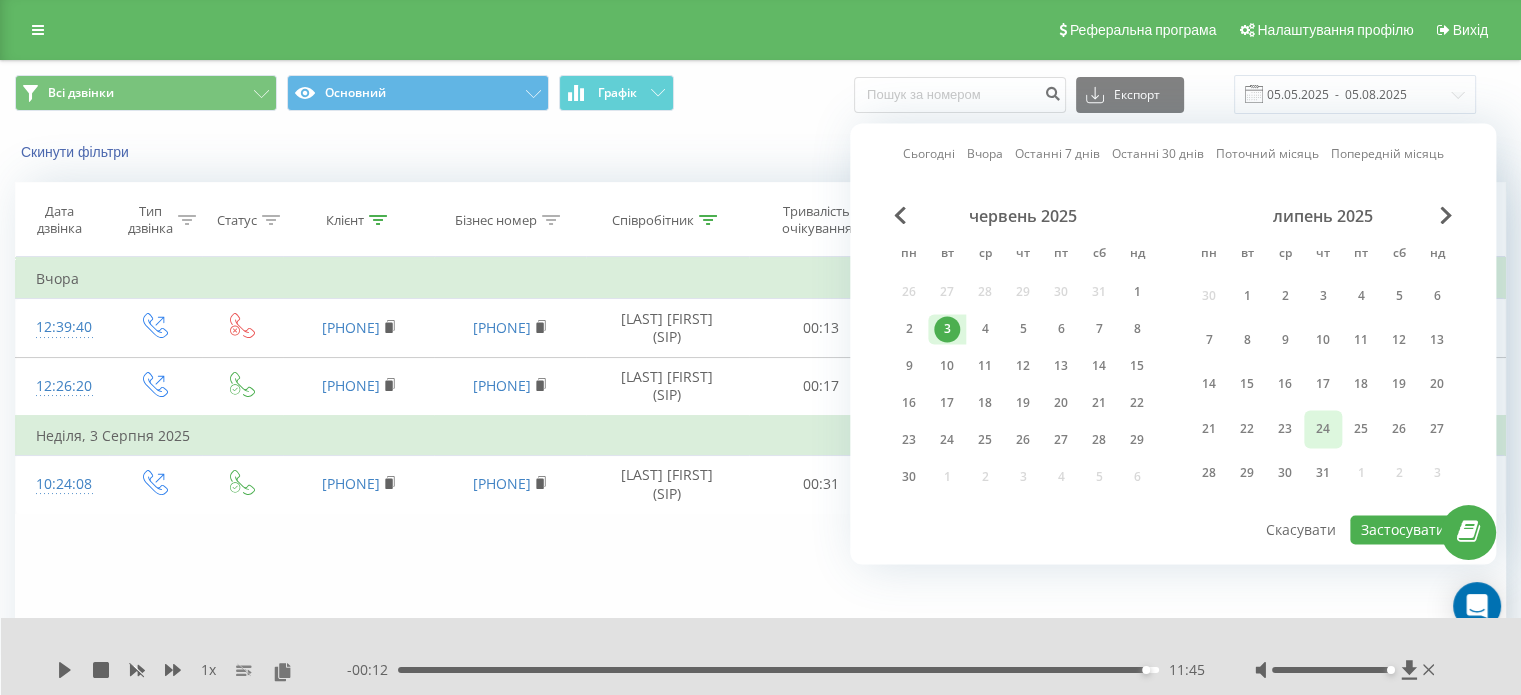 click on "24" at bounding box center (1323, 429) 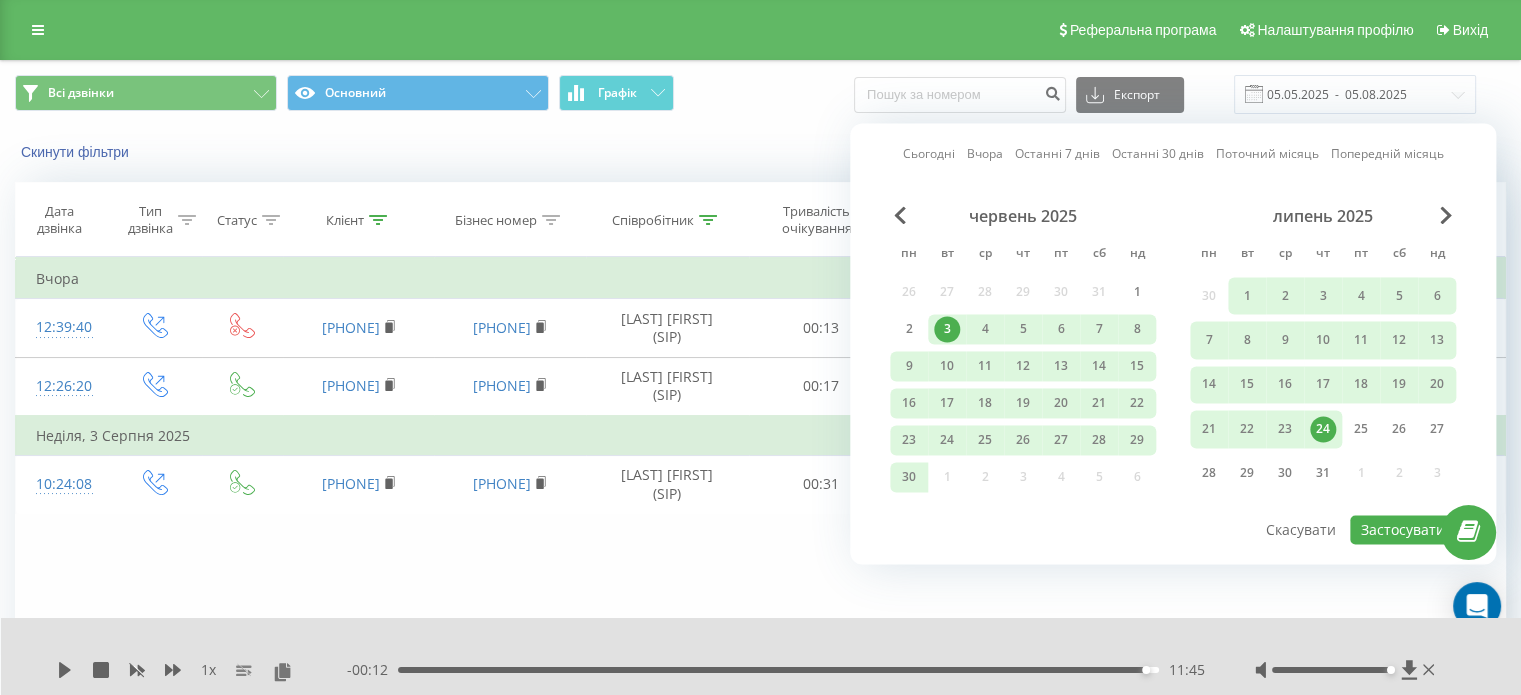 click on "липень 2025 пн вт ср чт пт сб нд 30 1 2 3 4 5 6 7 8 9 10 11 12 13 14 15 16 17 18 19 20 21 22 23 24 25 26 27 28 29 30 31 1 2 3" at bounding box center [1323, 352] 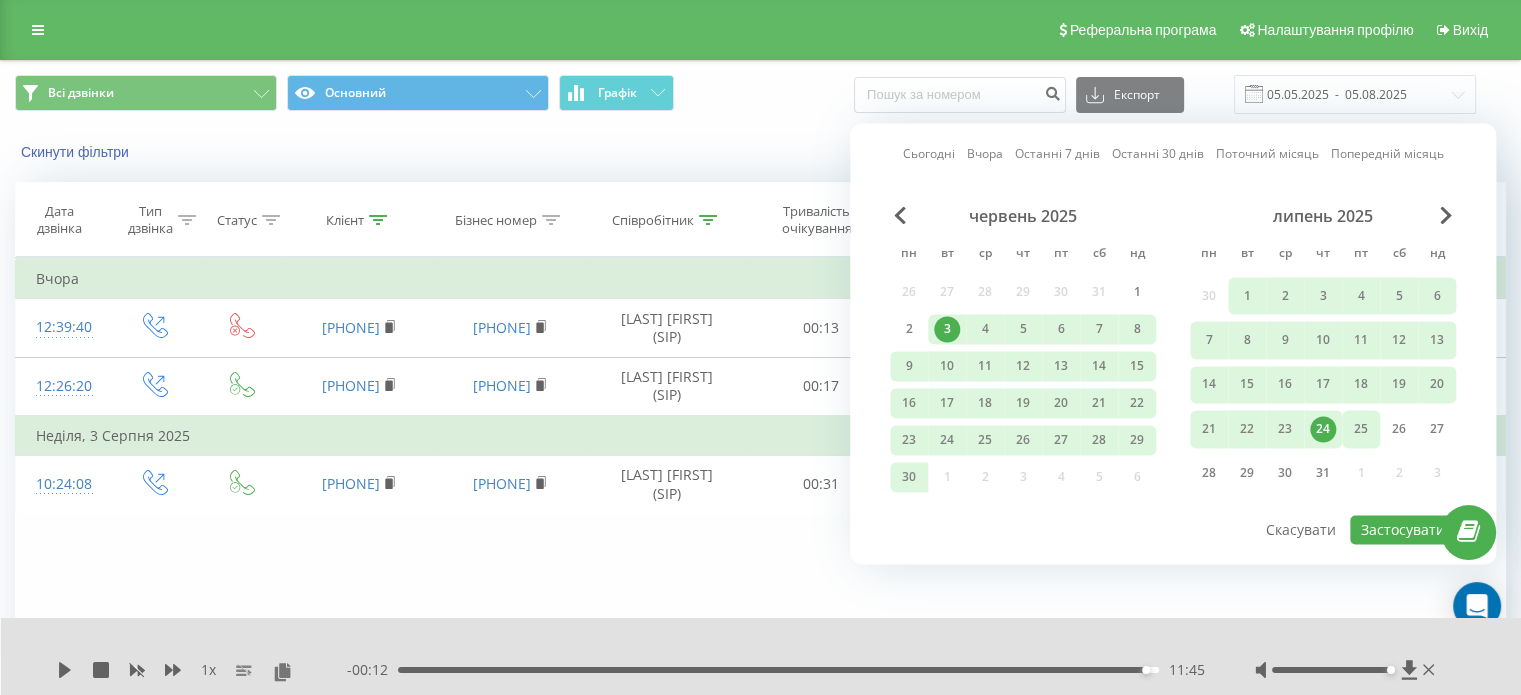 click on "25" at bounding box center [1361, 429] 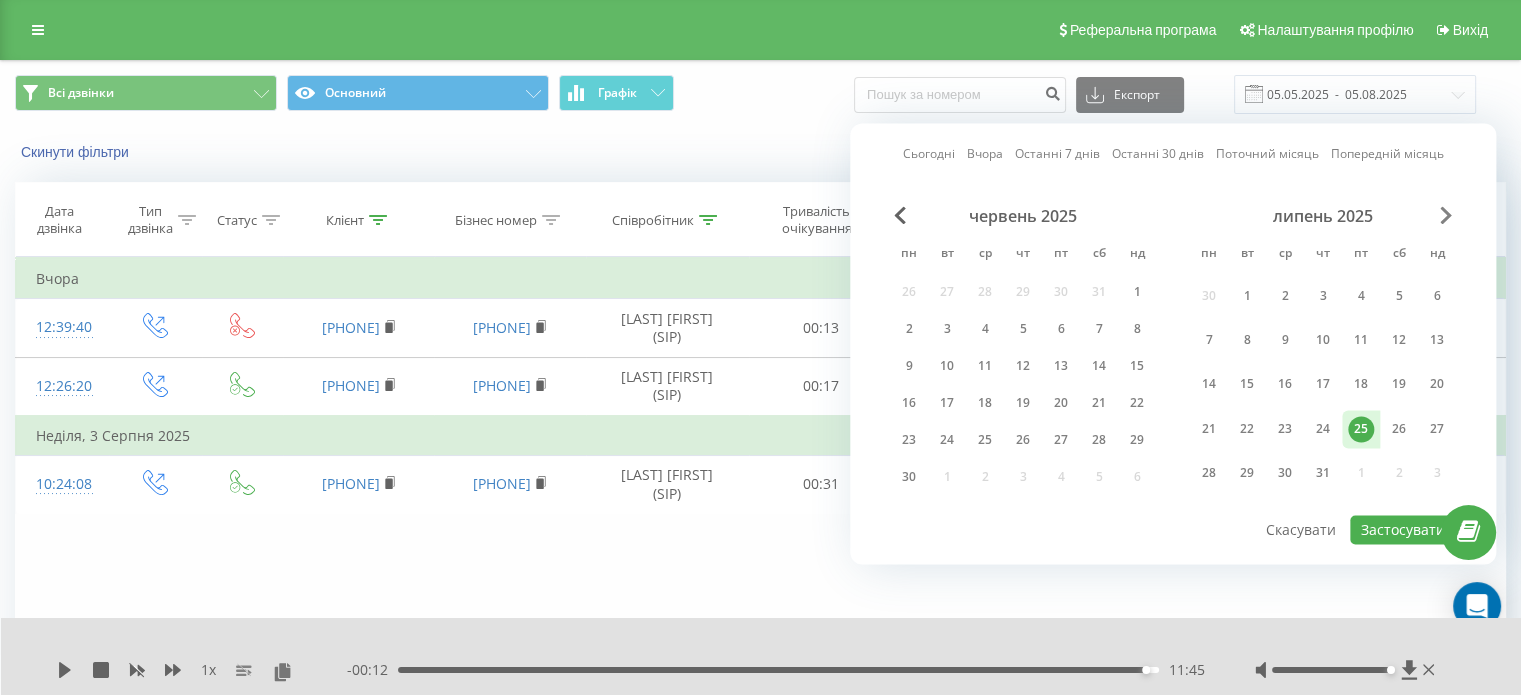 click at bounding box center [1446, 215] 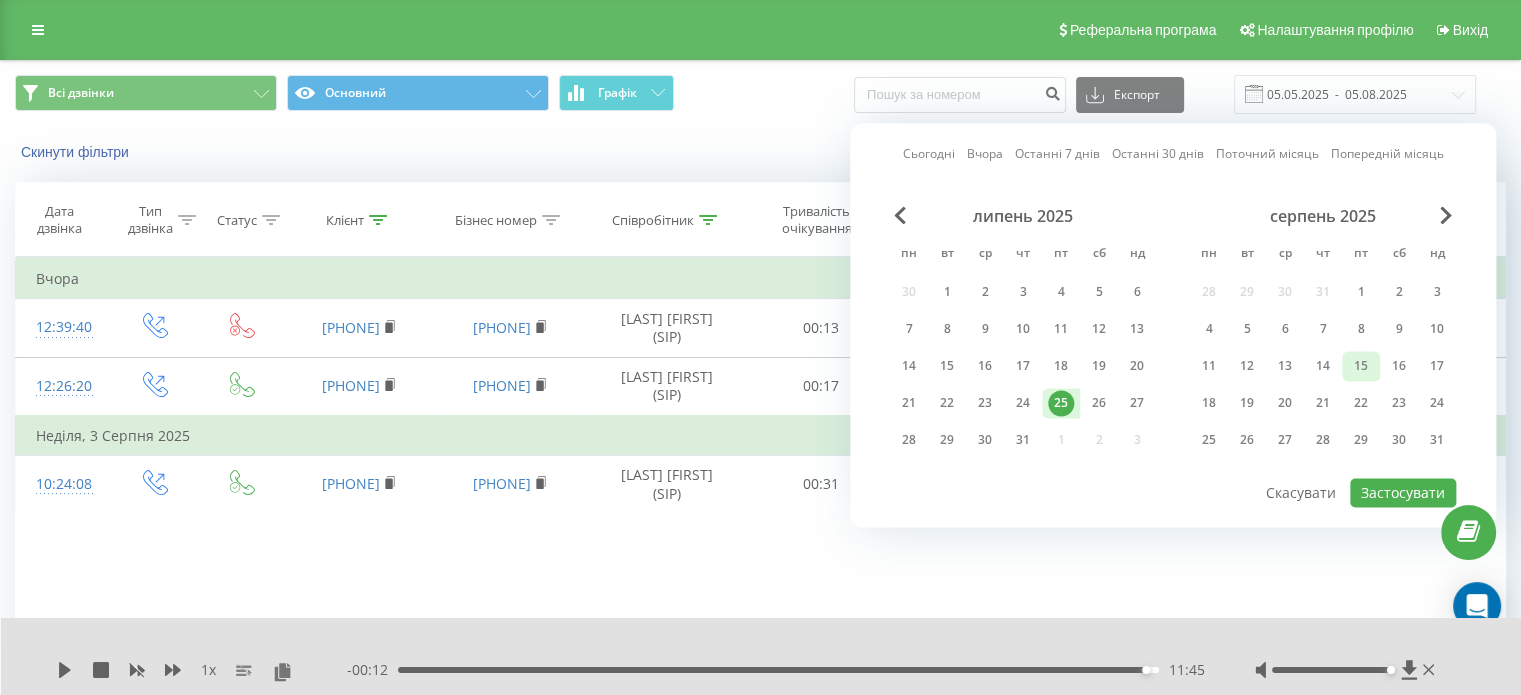 click on "15" at bounding box center (1361, 366) 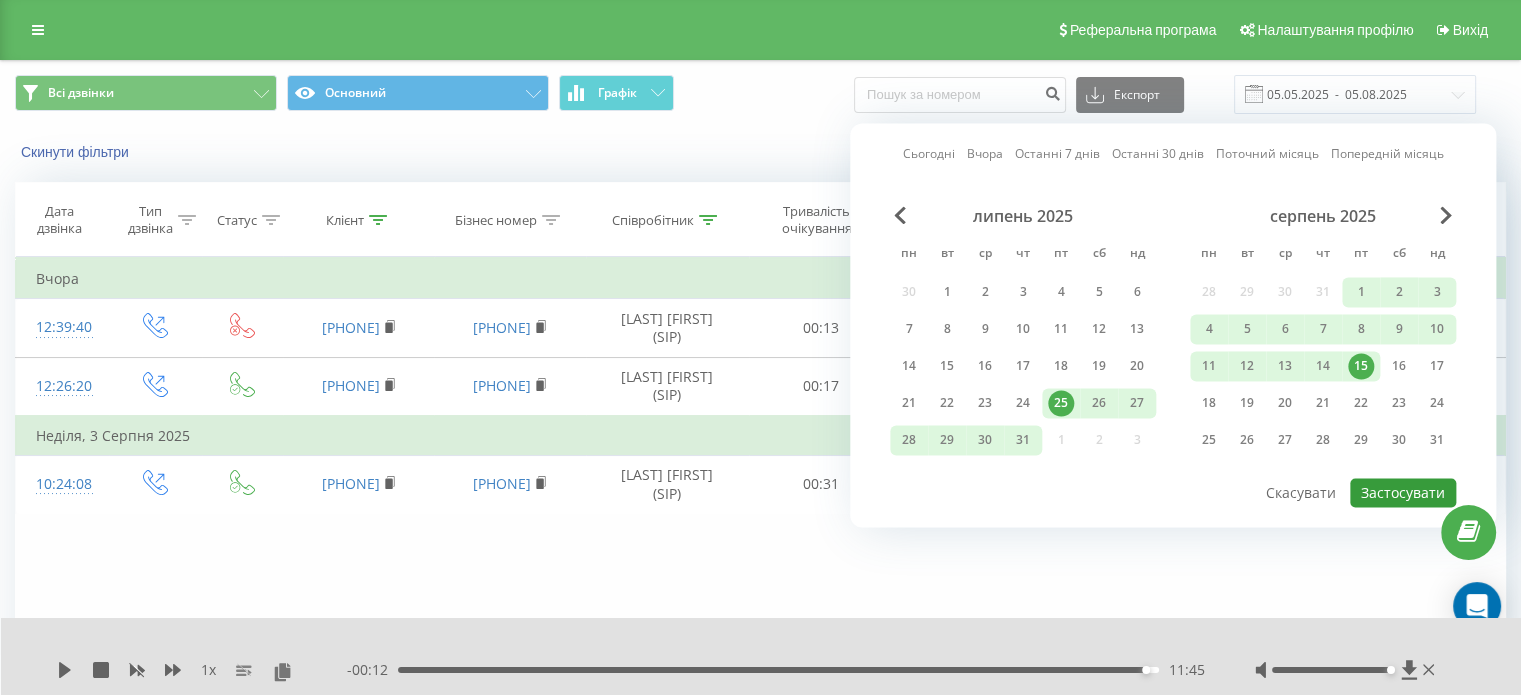 click on "Застосувати" at bounding box center [1403, 492] 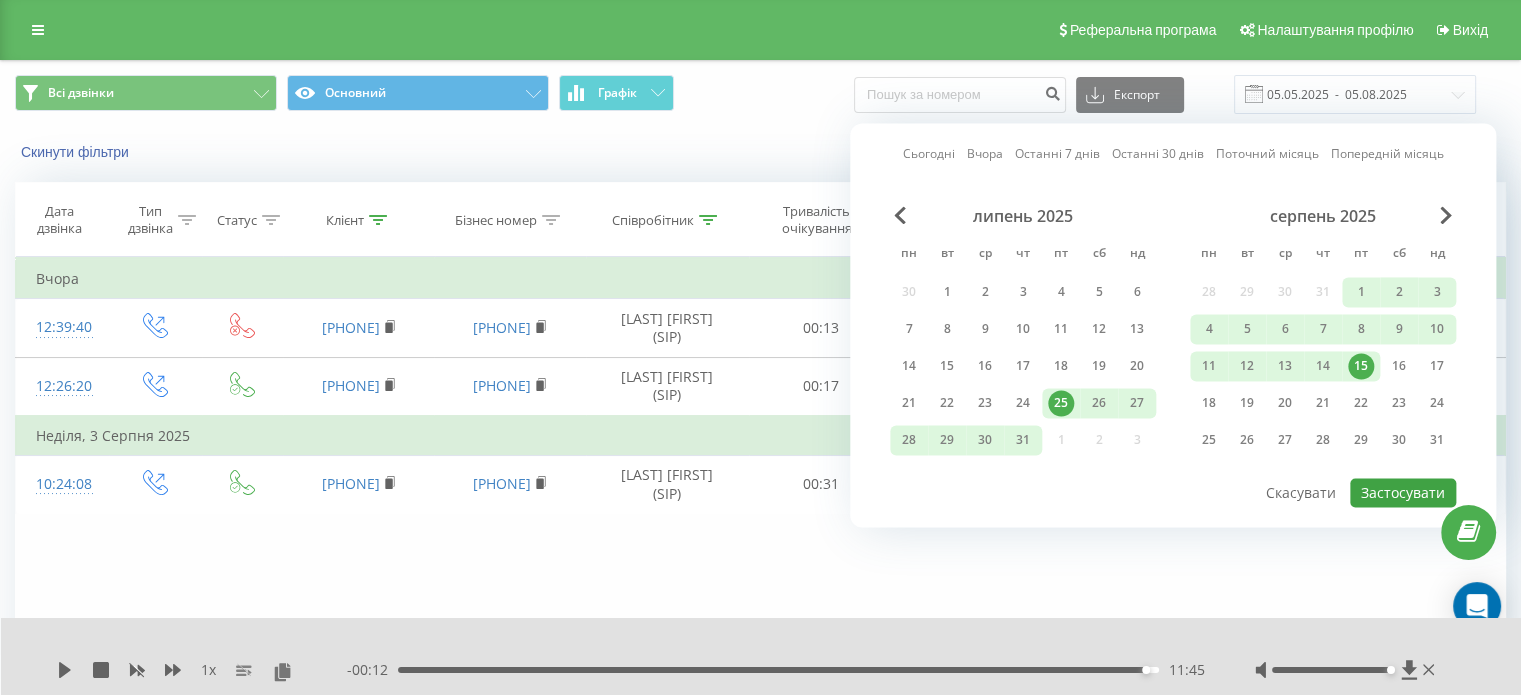 type on "25.07.2025  -  15.08.2025" 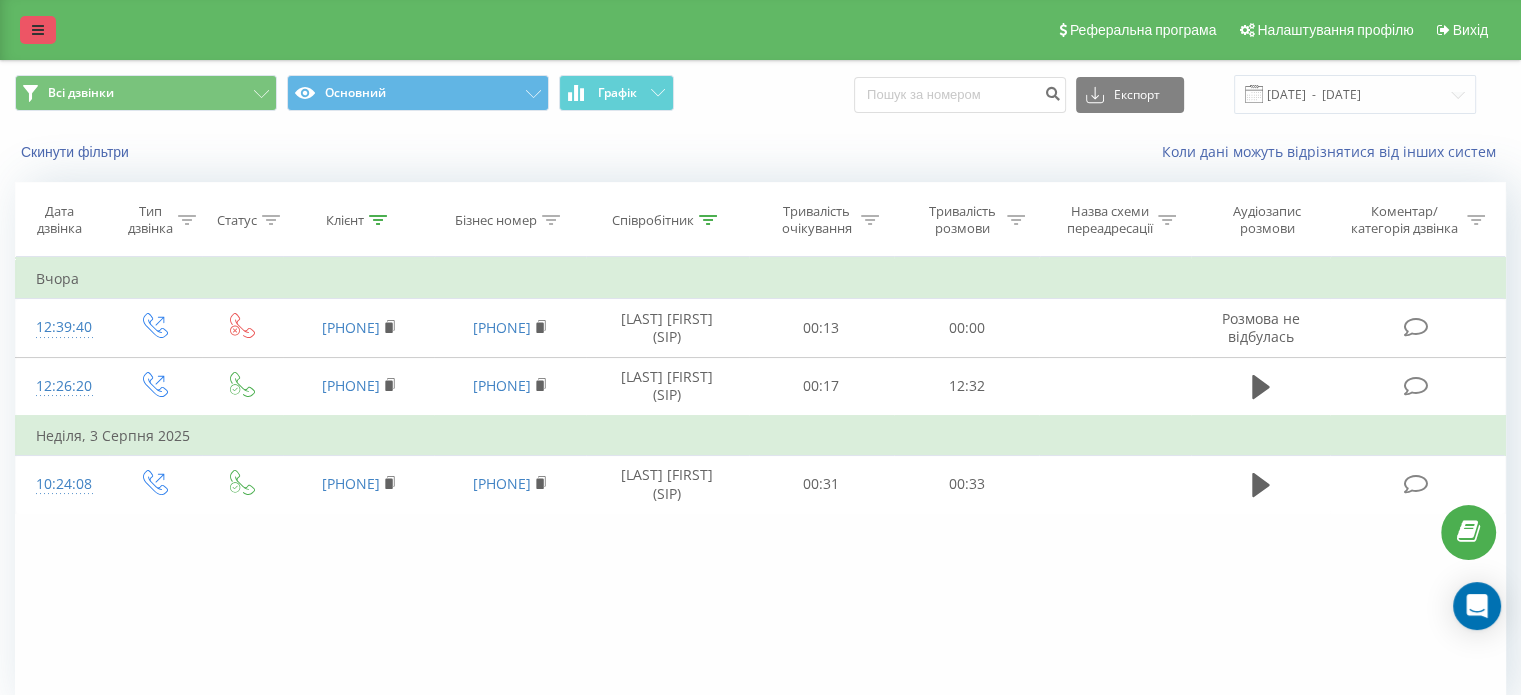click at bounding box center (38, 30) 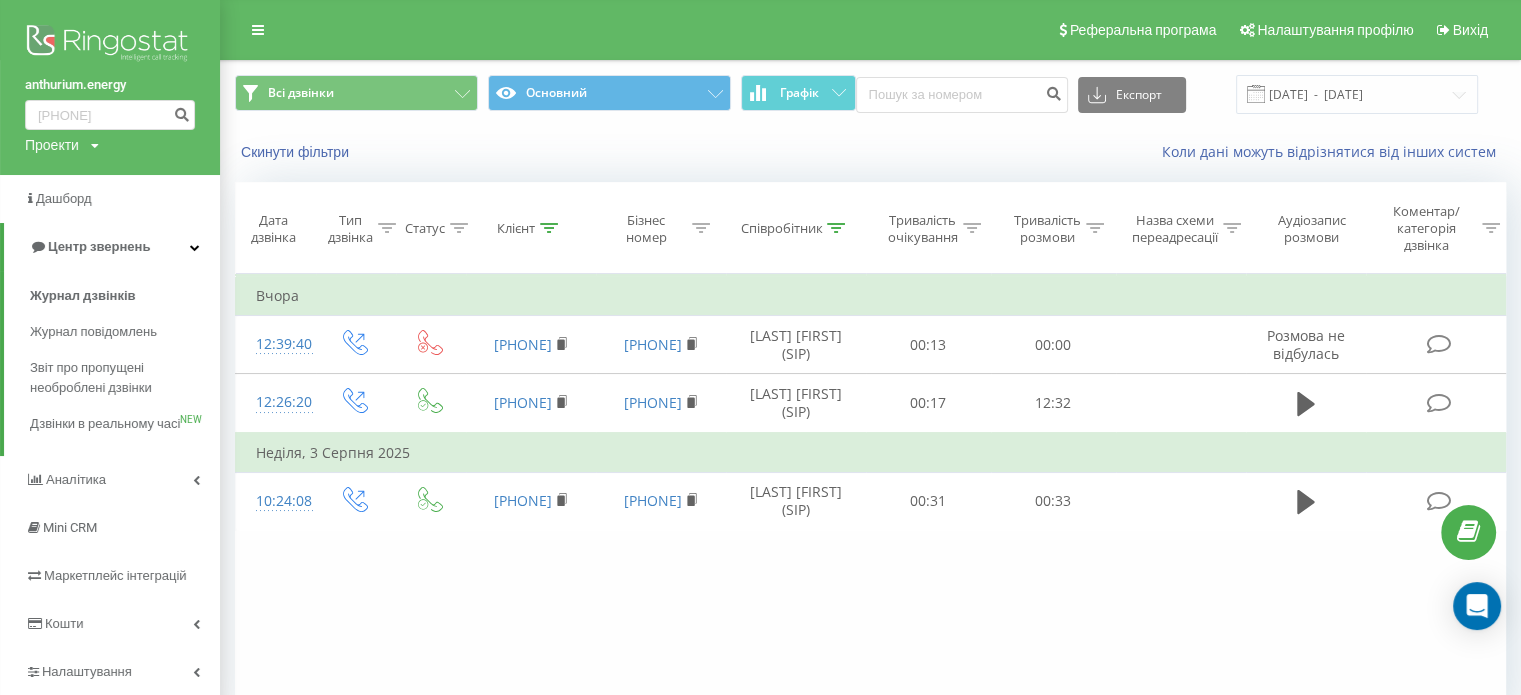 click at bounding box center [110, 45] 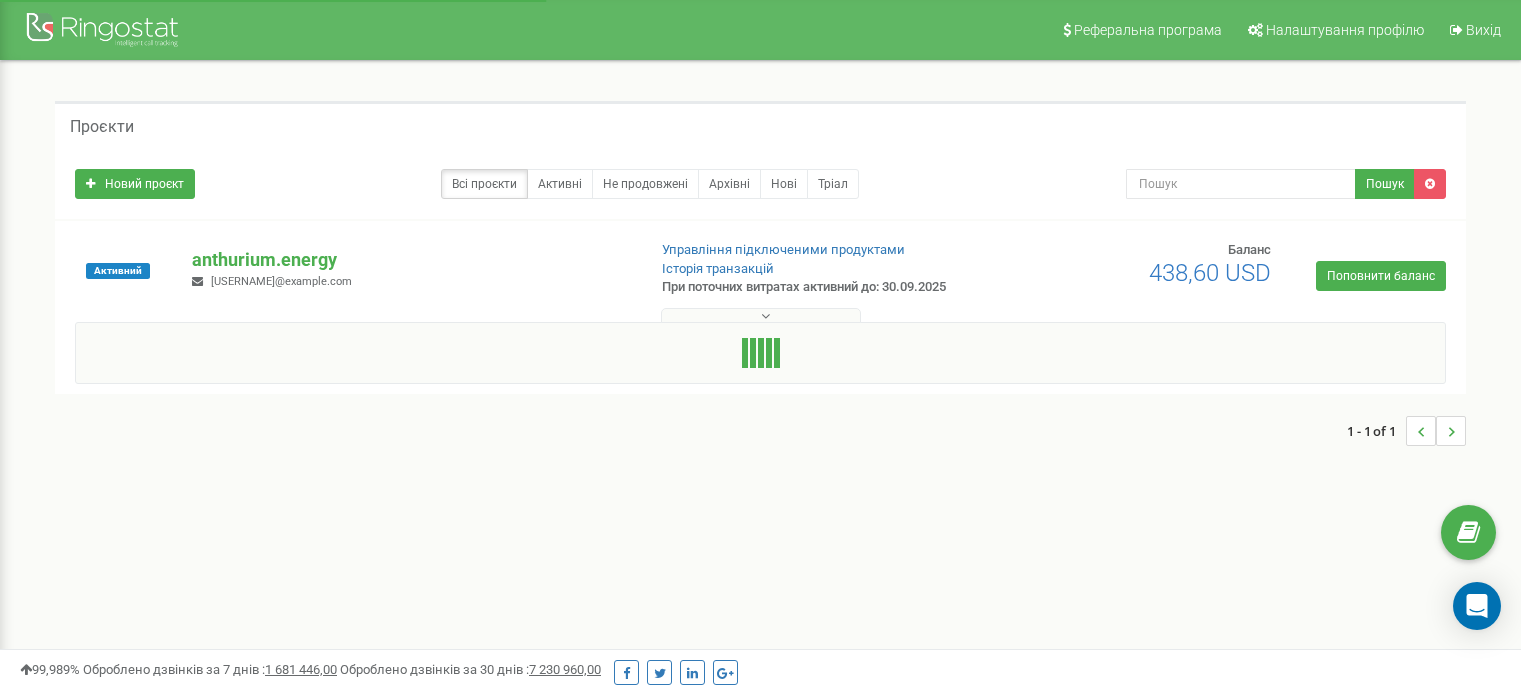 scroll, scrollTop: 0, scrollLeft: 0, axis: both 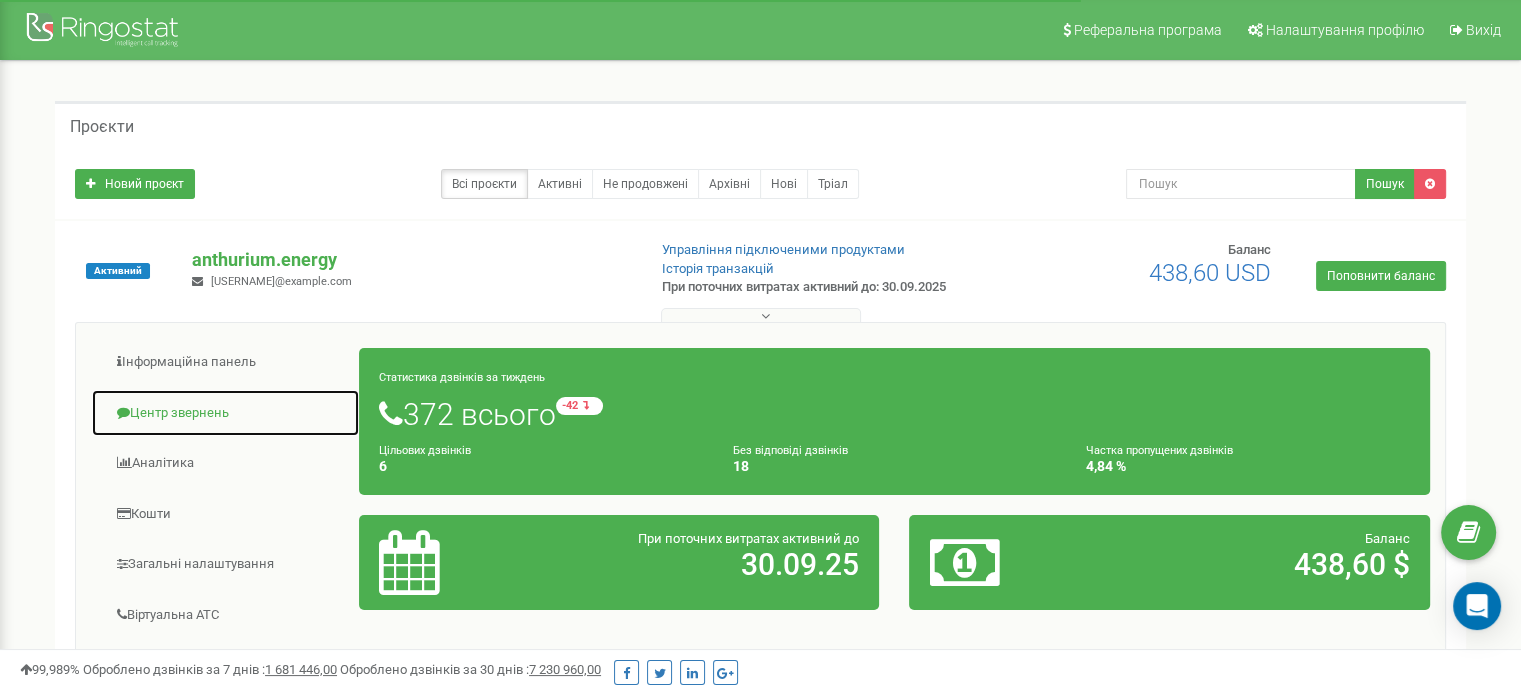 click on "Центр звернень" at bounding box center [225, 413] 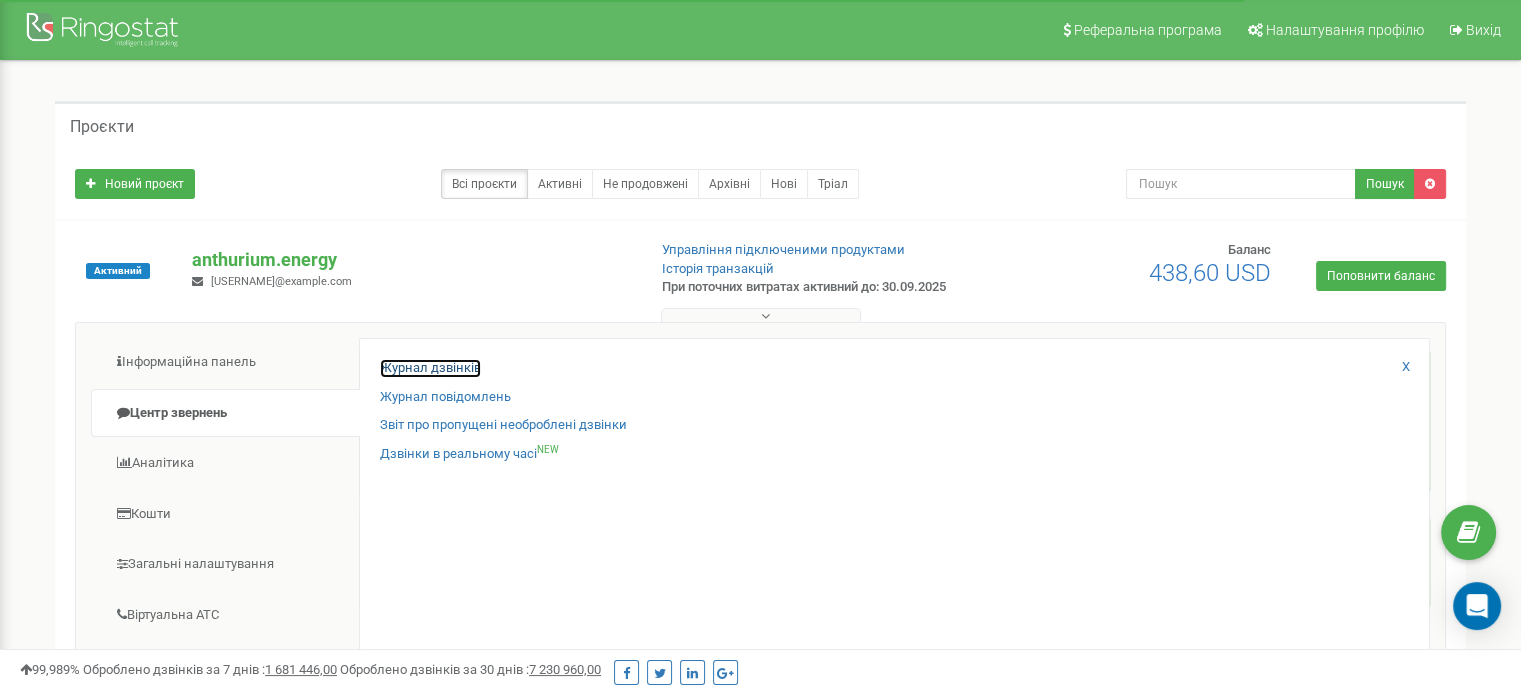 click on "Журнал дзвінків" at bounding box center (430, 368) 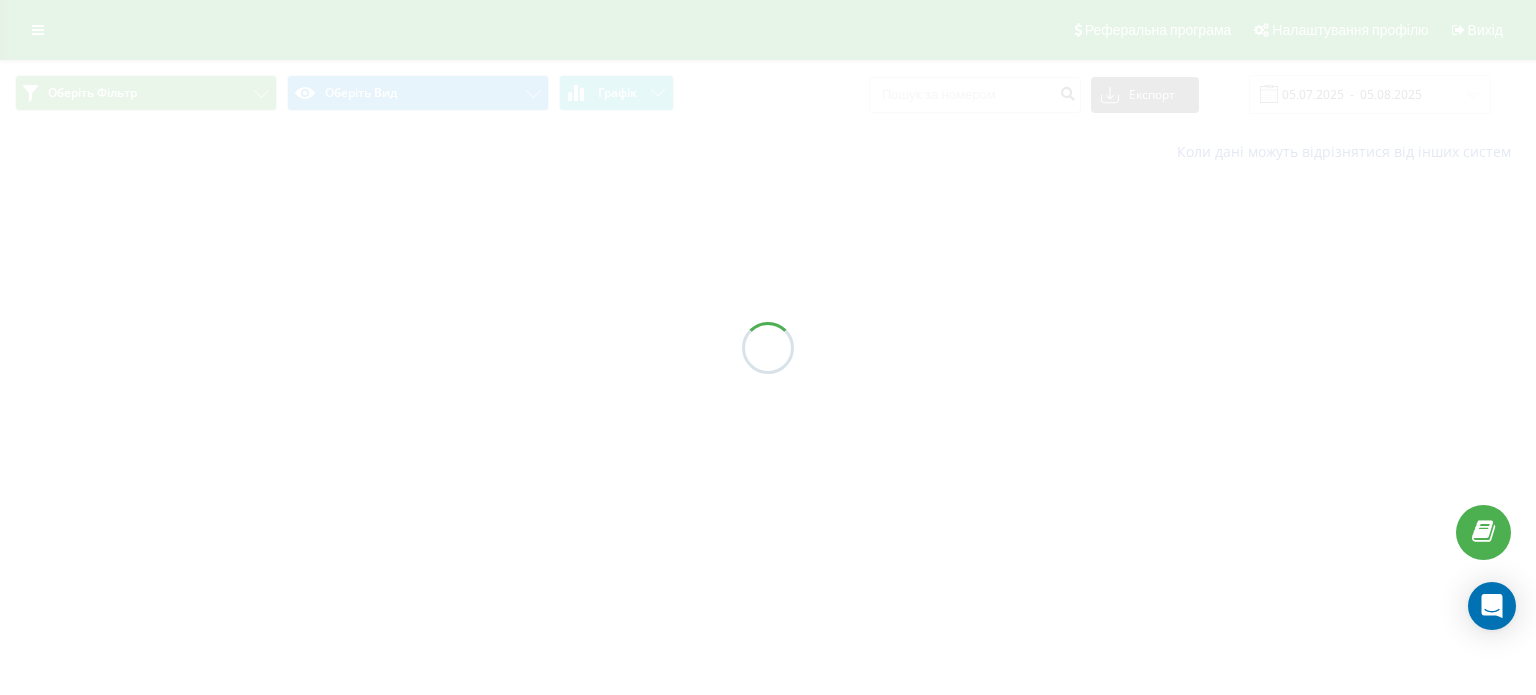 scroll, scrollTop: 0, scrollLeft: 0, axis: both 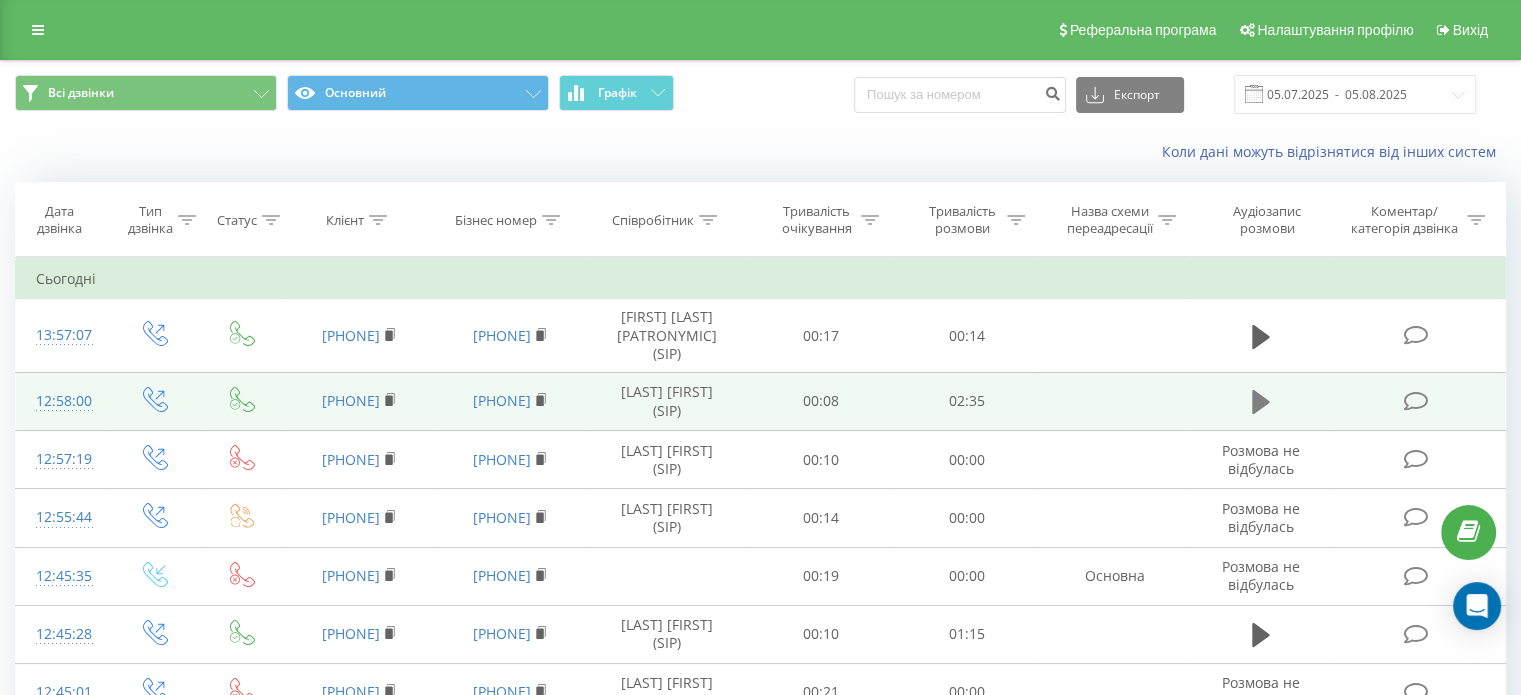 click 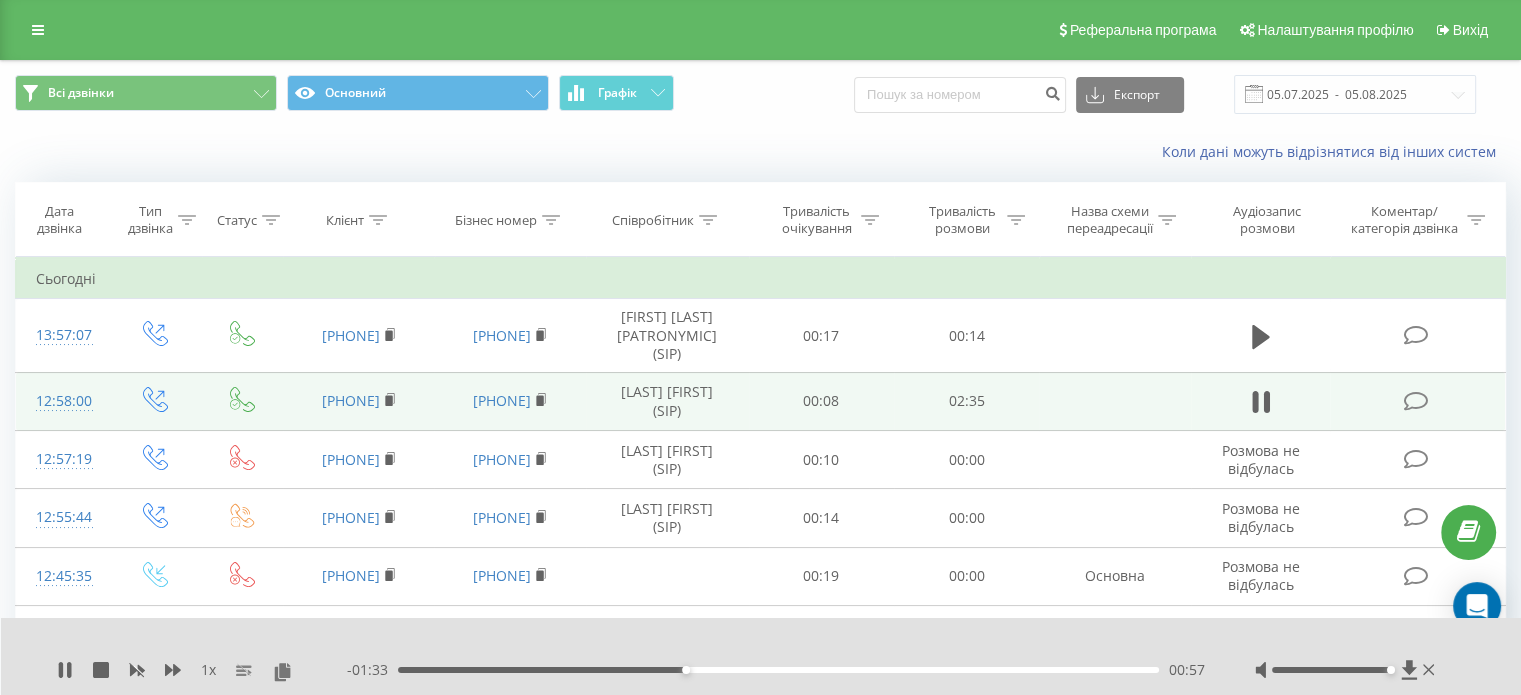 scroll, scrollTop: 100, scrollLeft: 0, axis: vertical 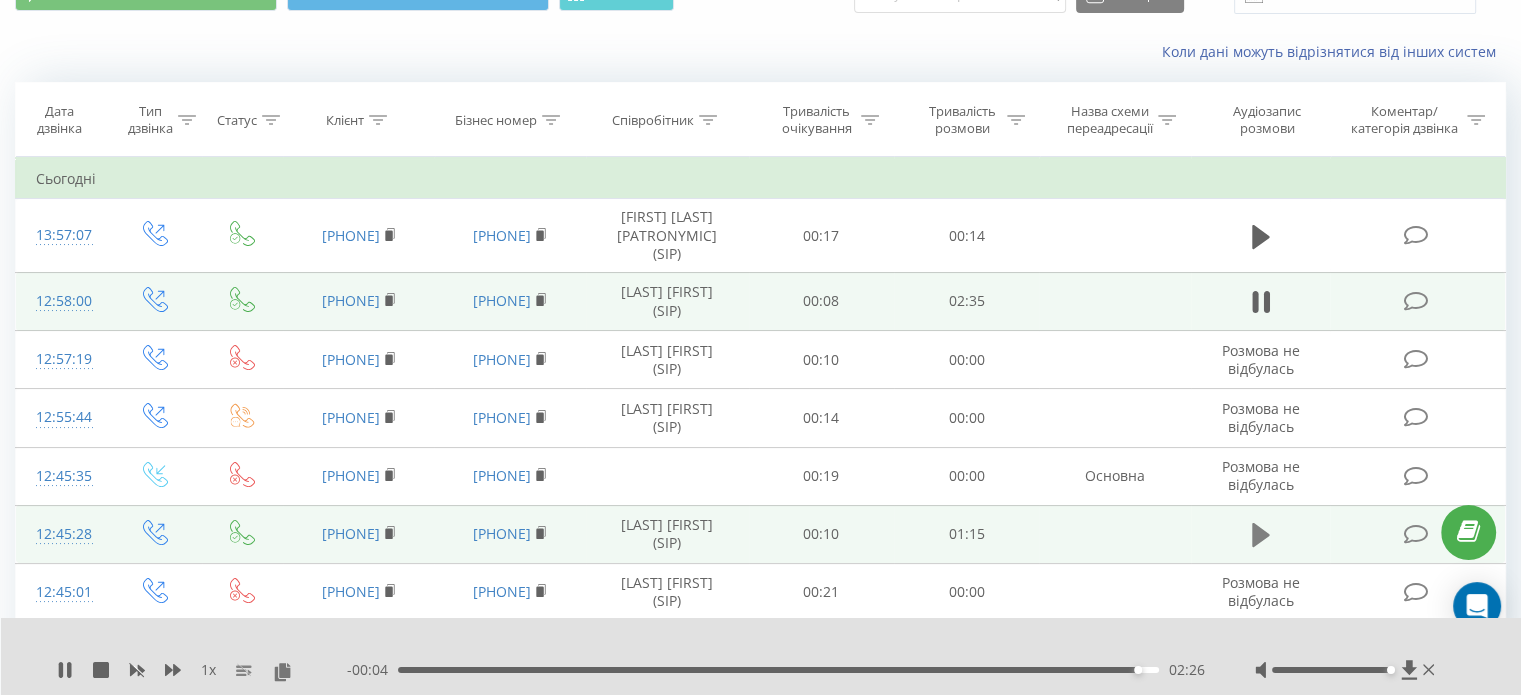click 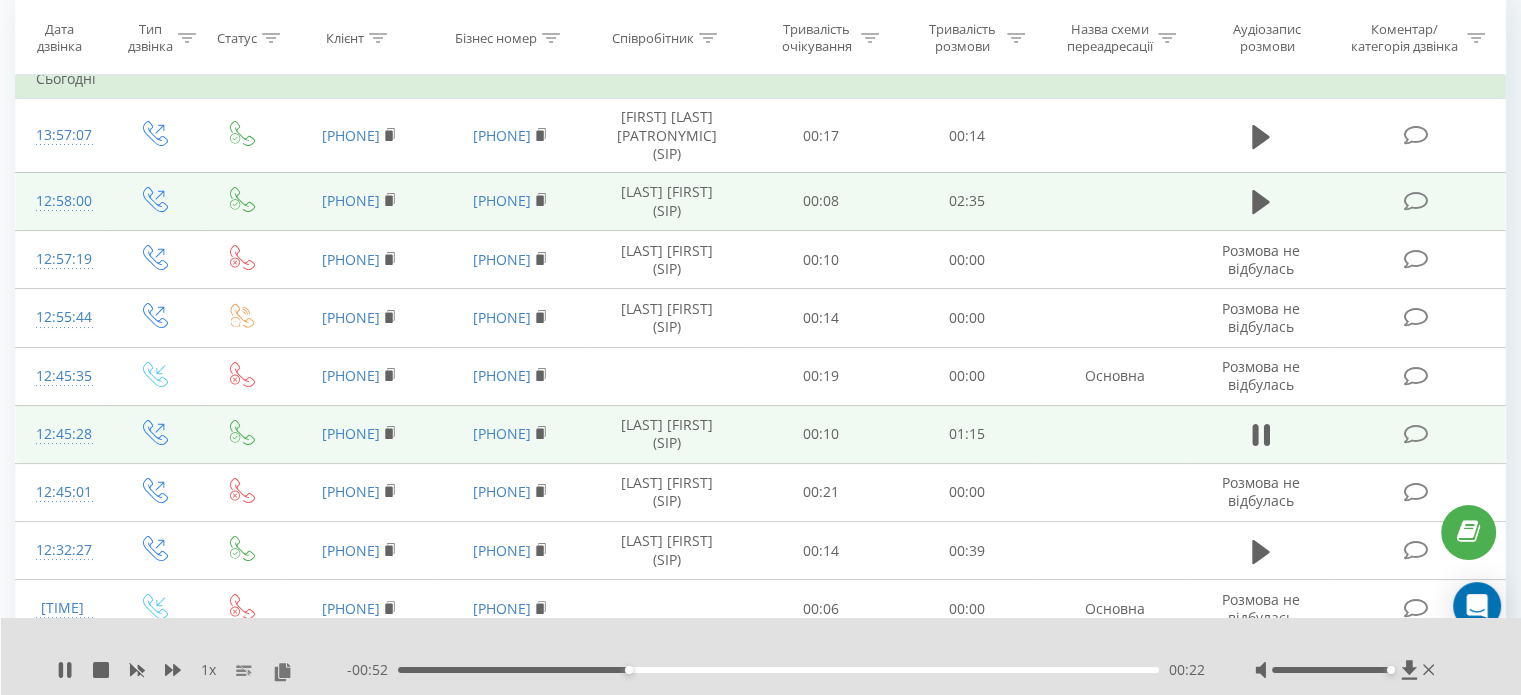scroll, scrollTop: 400, scrollLeft: 0, axis: vertical 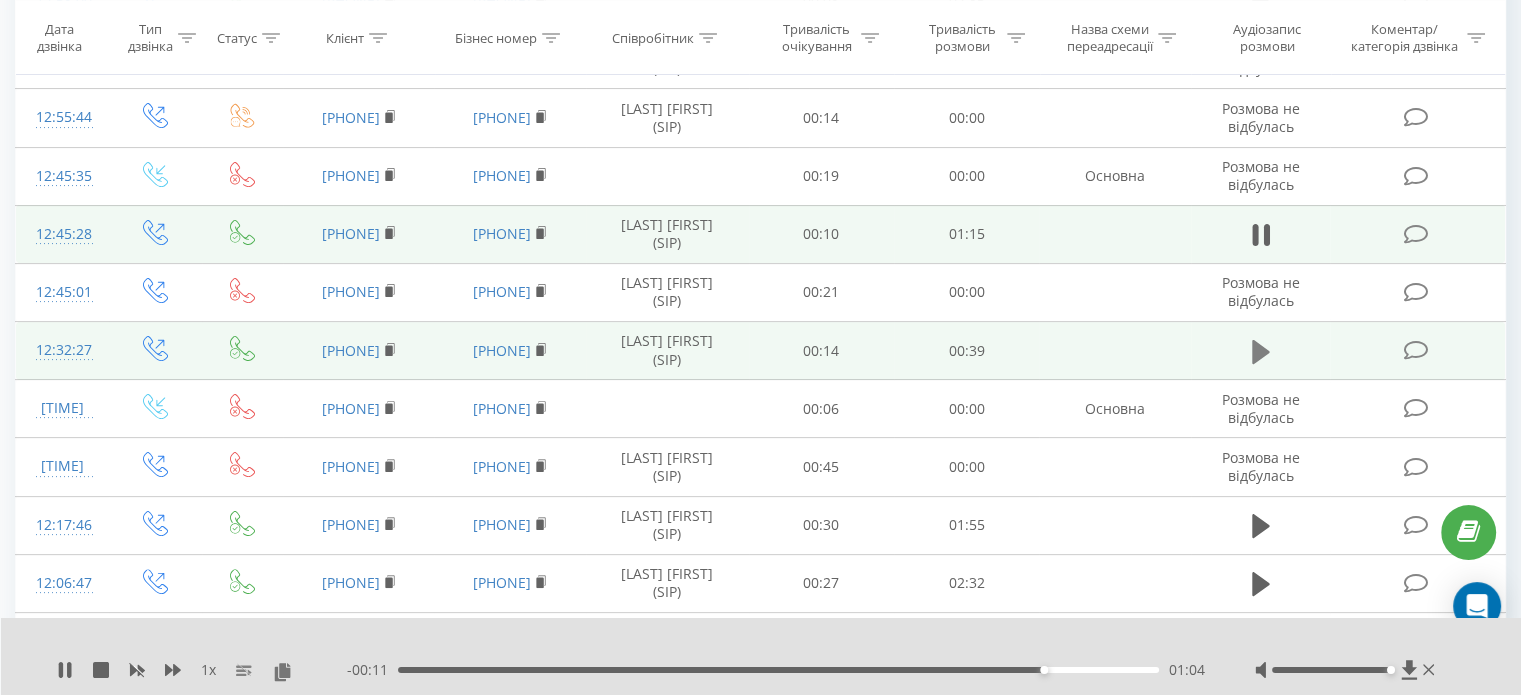 click 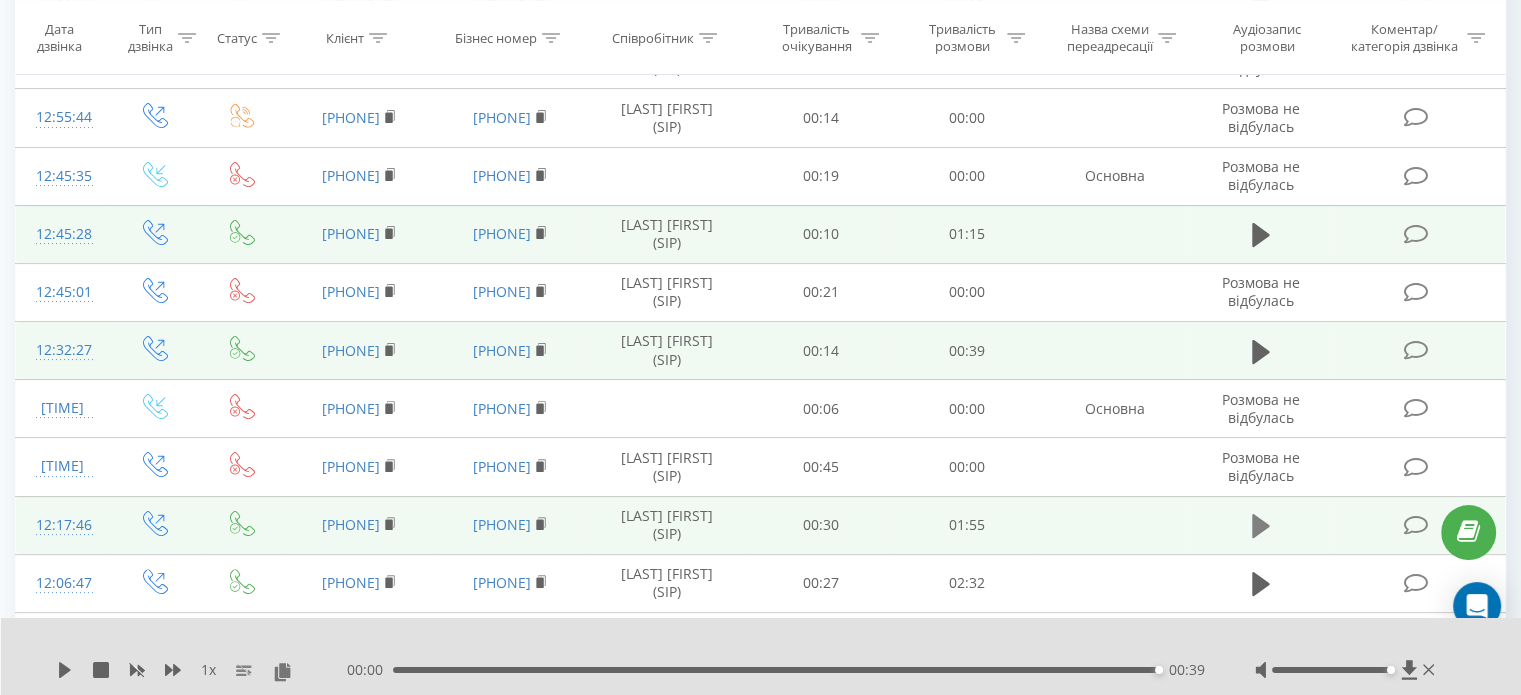 click 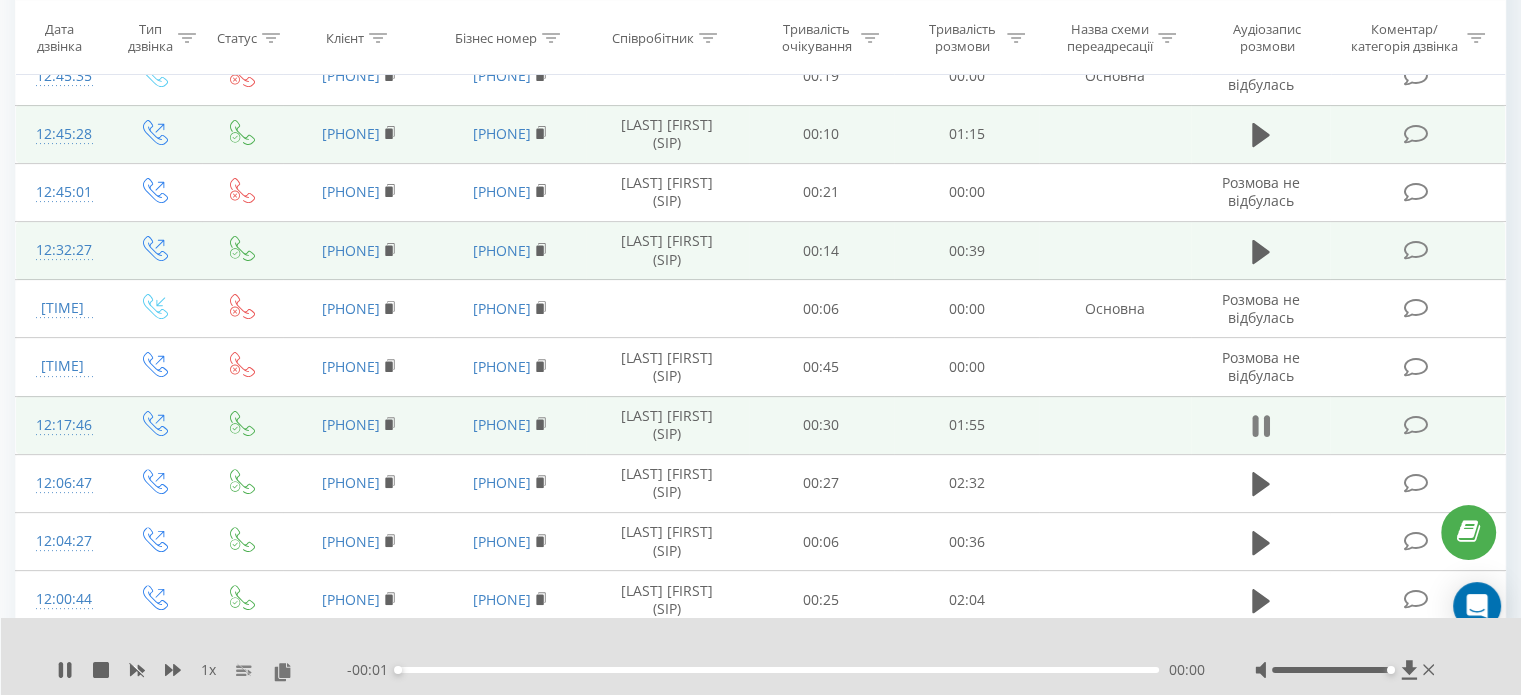 scroll, scrollTop: 600, scrollLeft: 0, axis: vertical 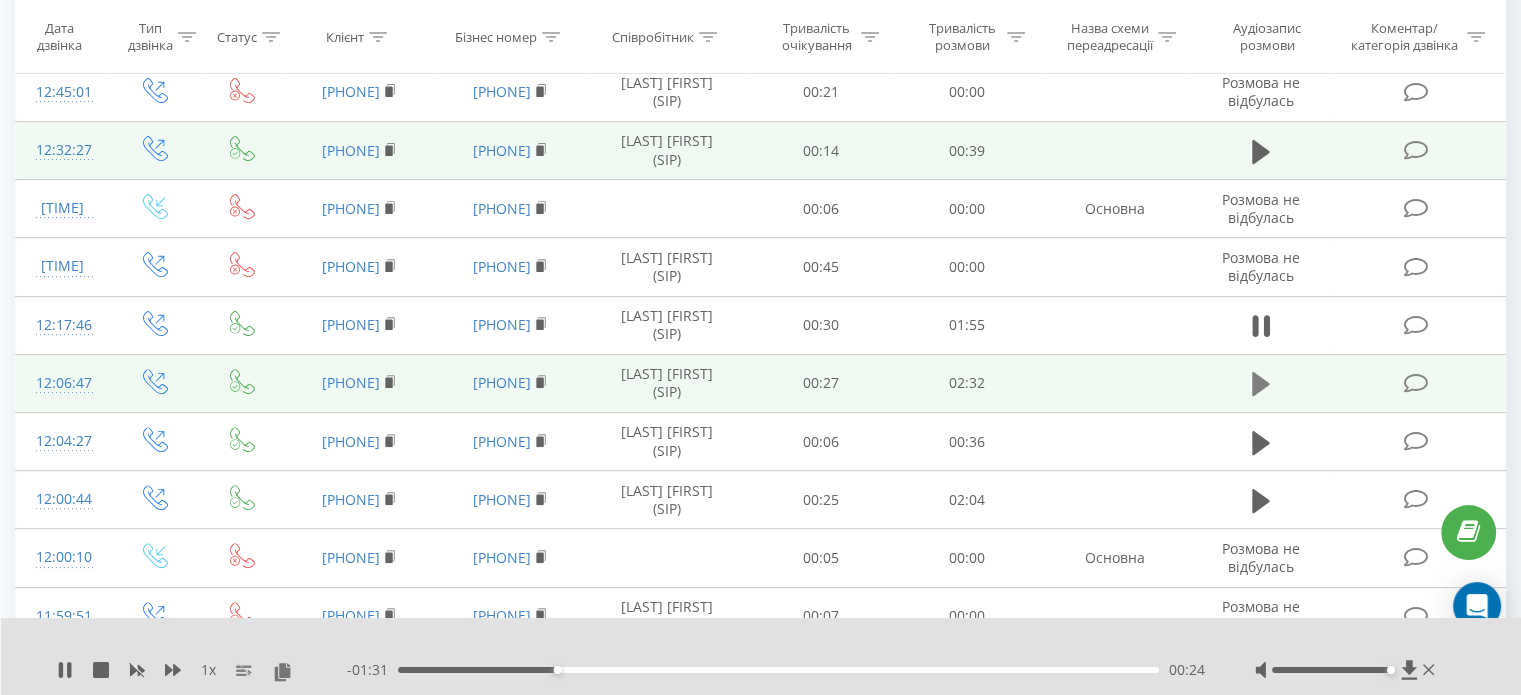 click 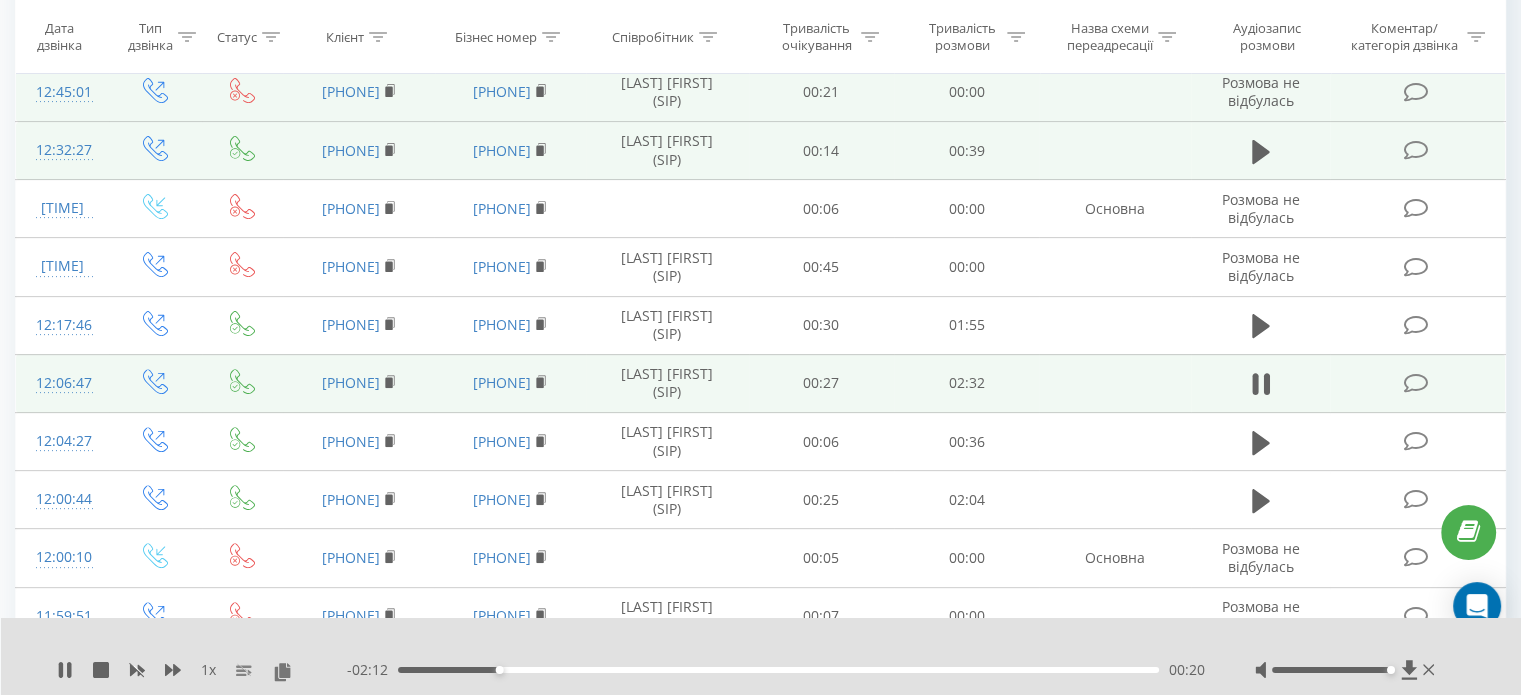 scroll, scrollTop: 0, scrollLeft: 0, axis: both 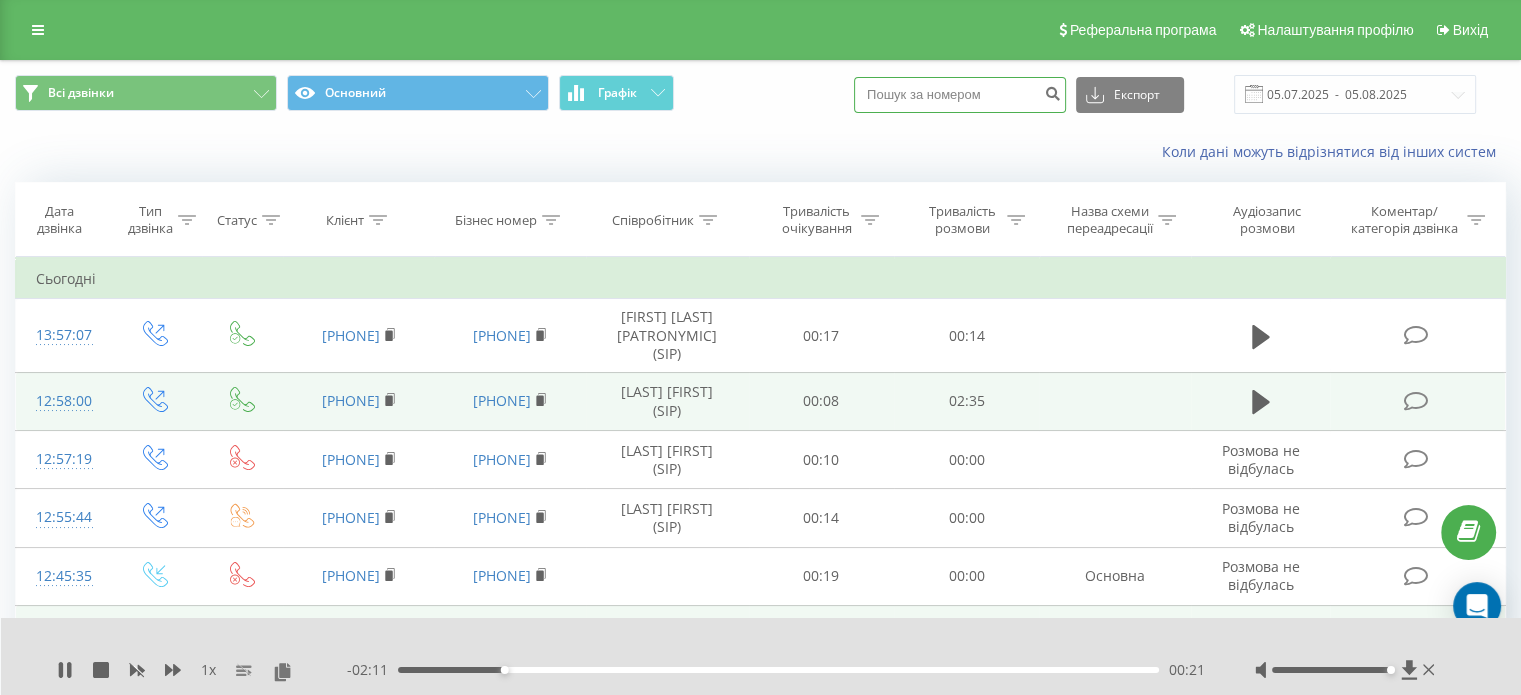 click at bounding box center (960, 95) 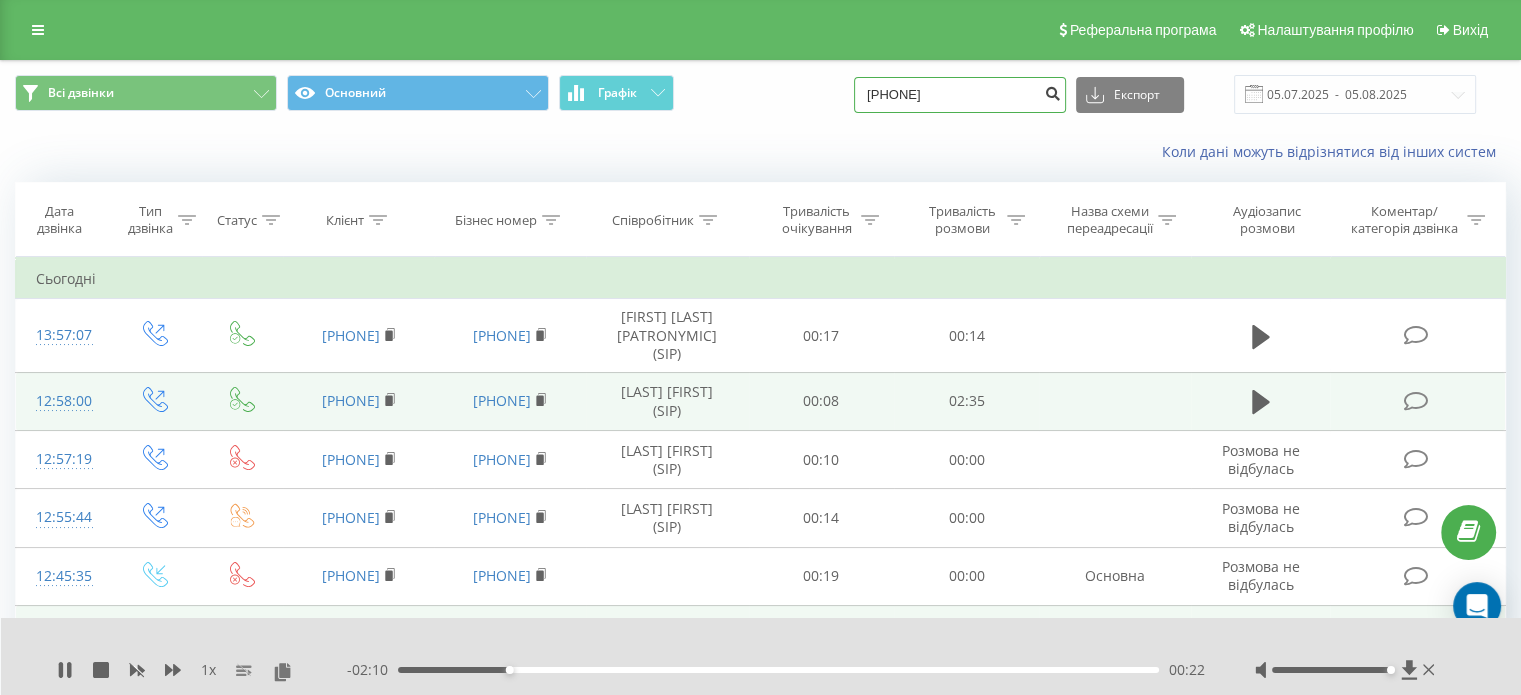 type on "[PHONE]" 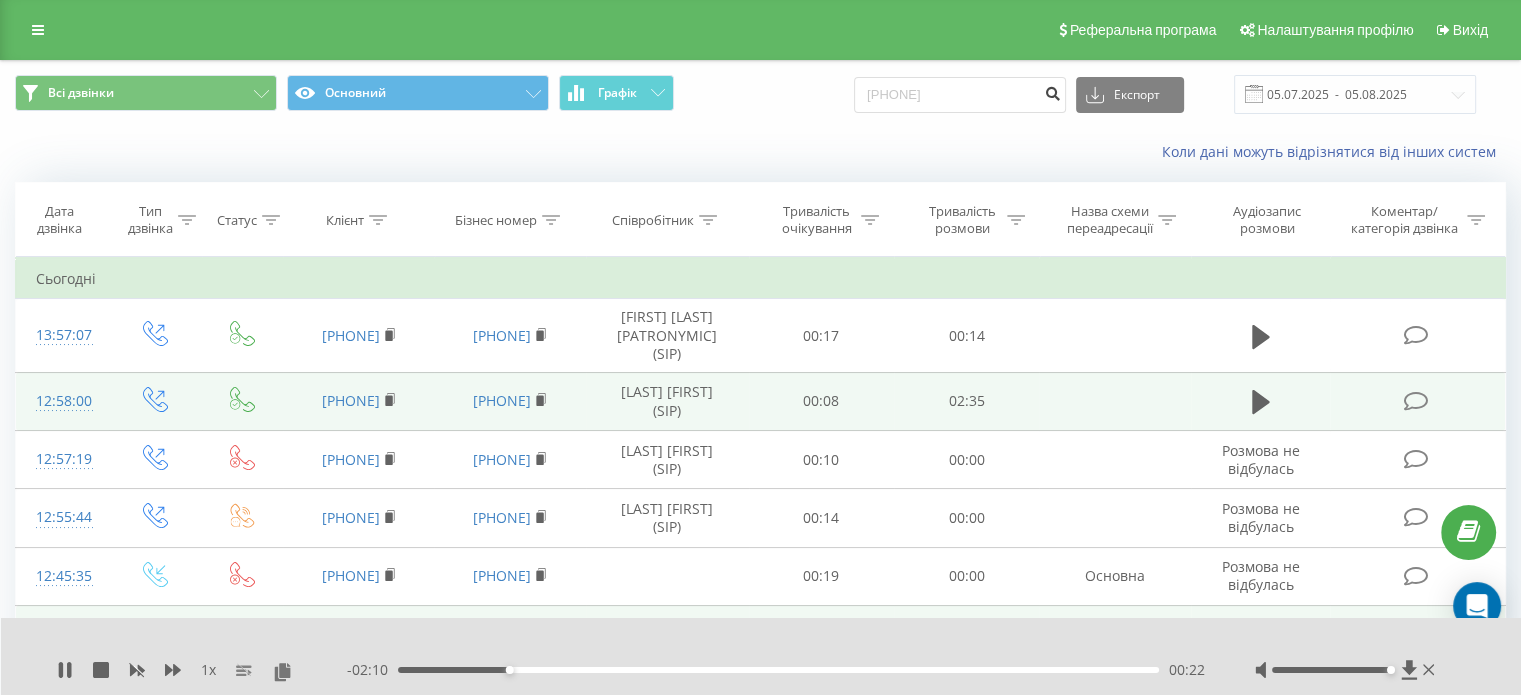 click at bounding box center [1052, 91] 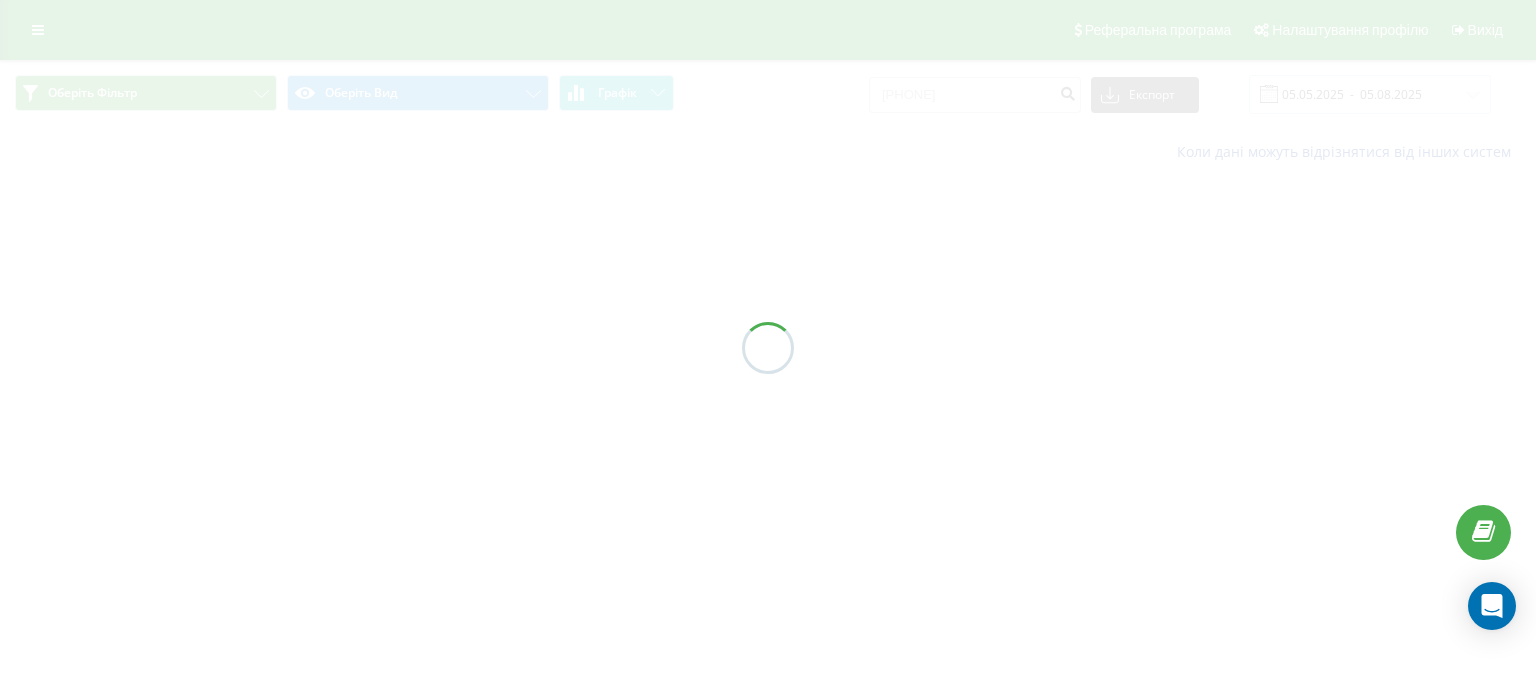 scroll, scrollTop: 0, scrollLeft: 0, axis: both 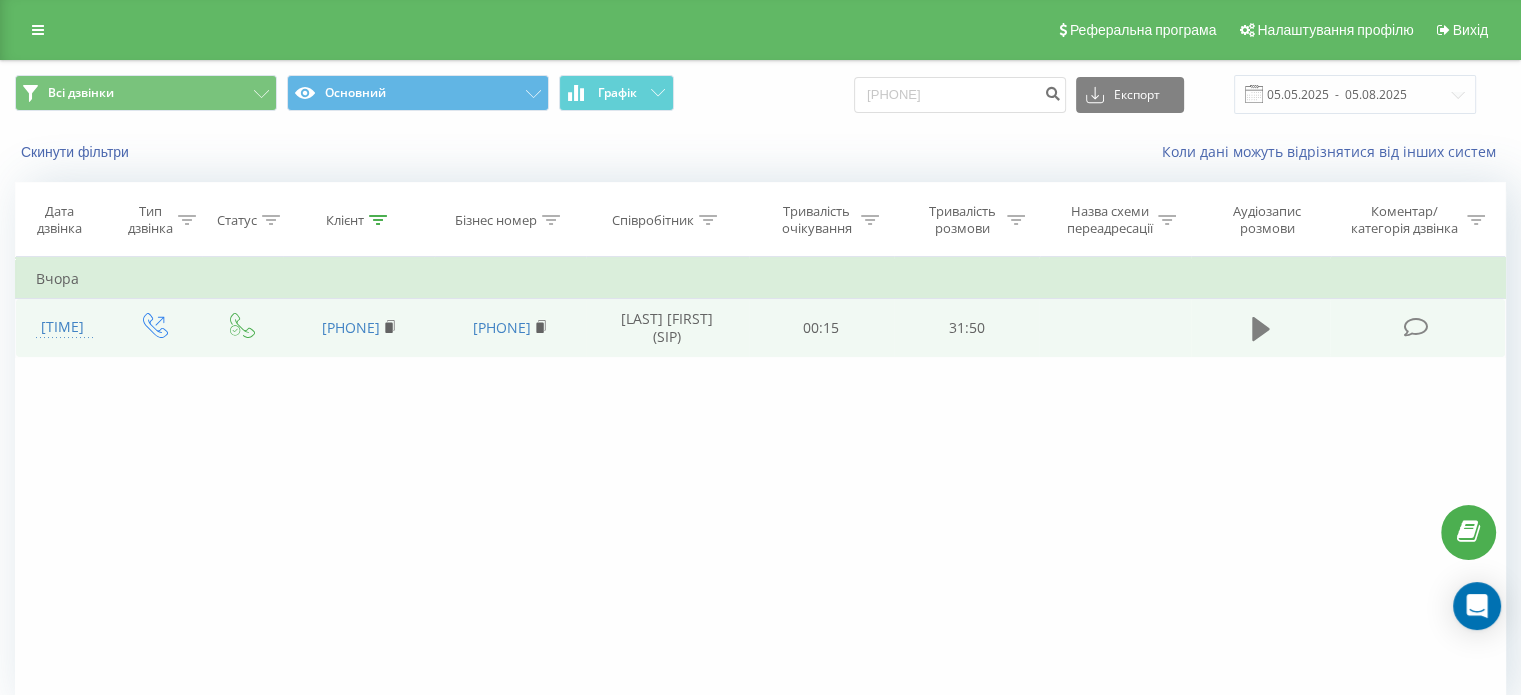 click 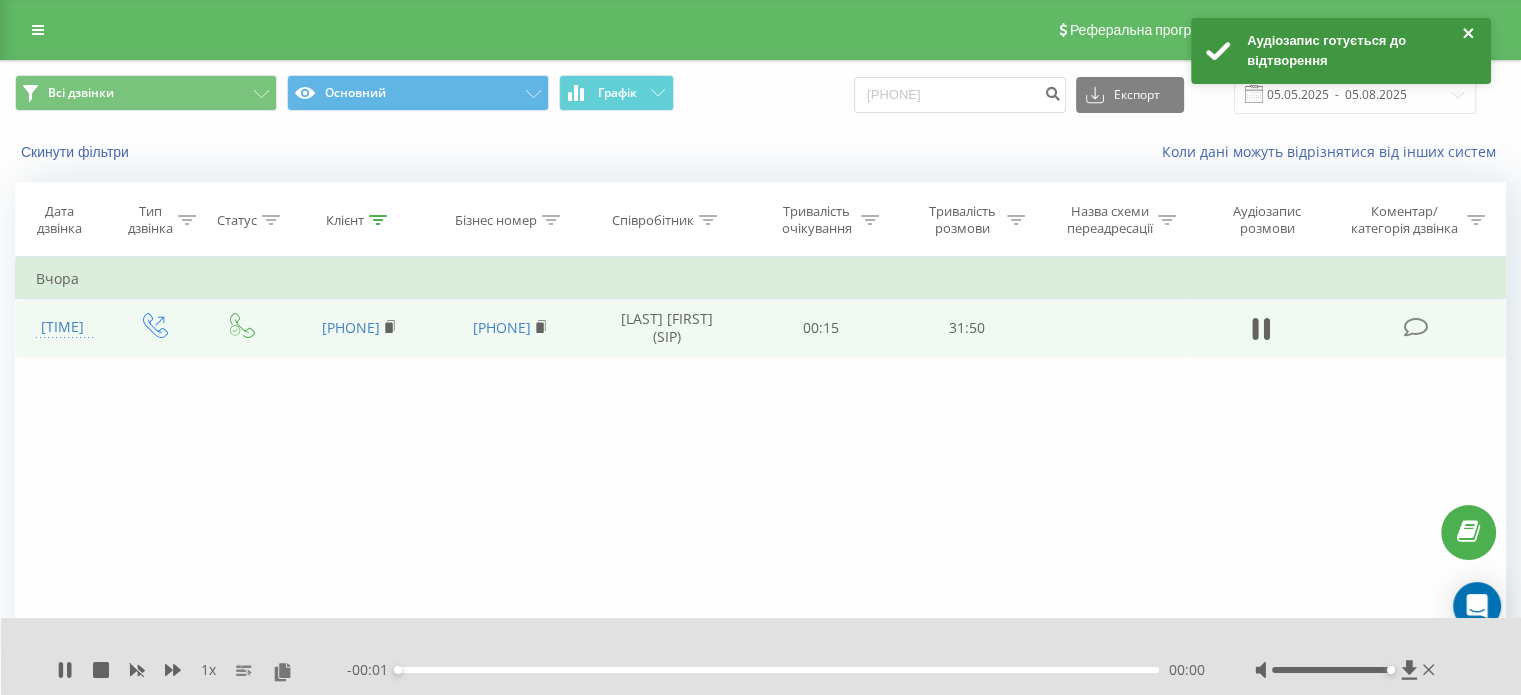 click 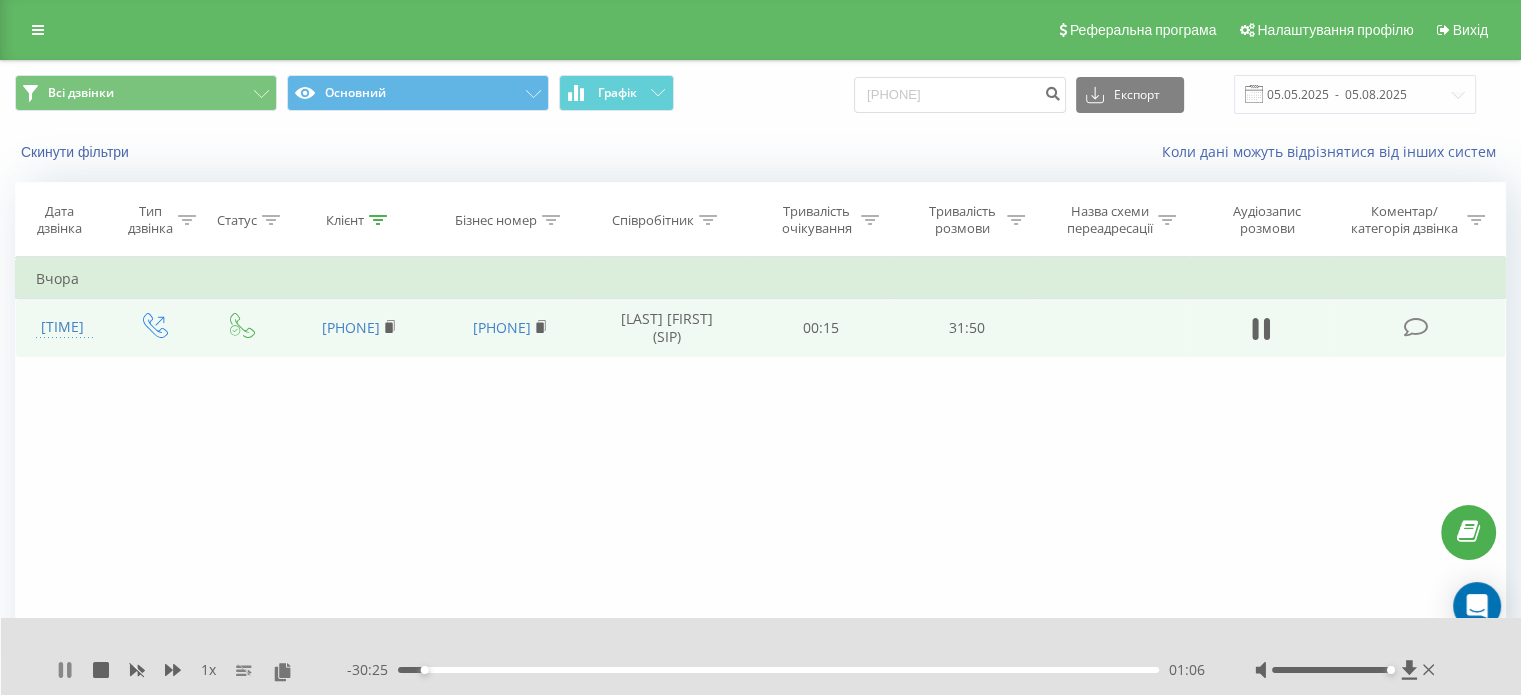click 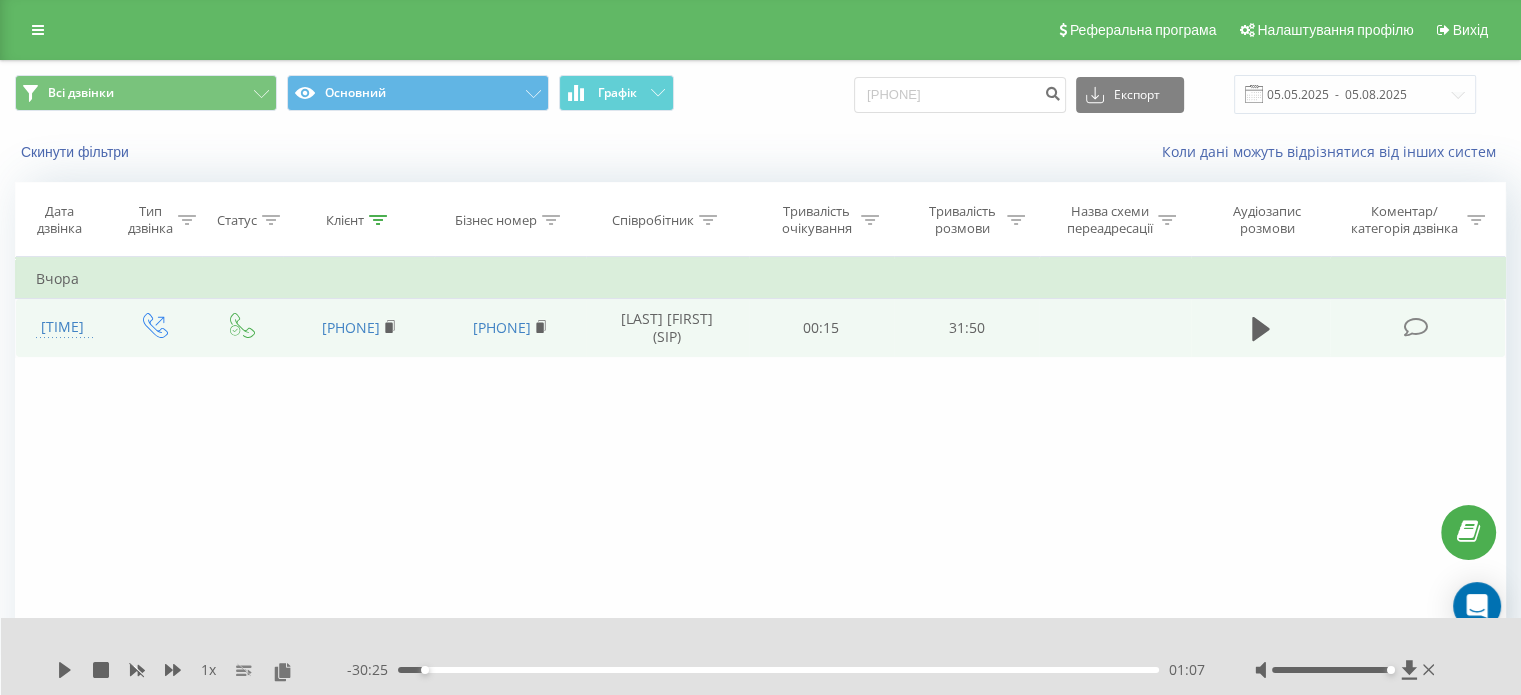 click on "1 x" at bounding box center [202, 670] 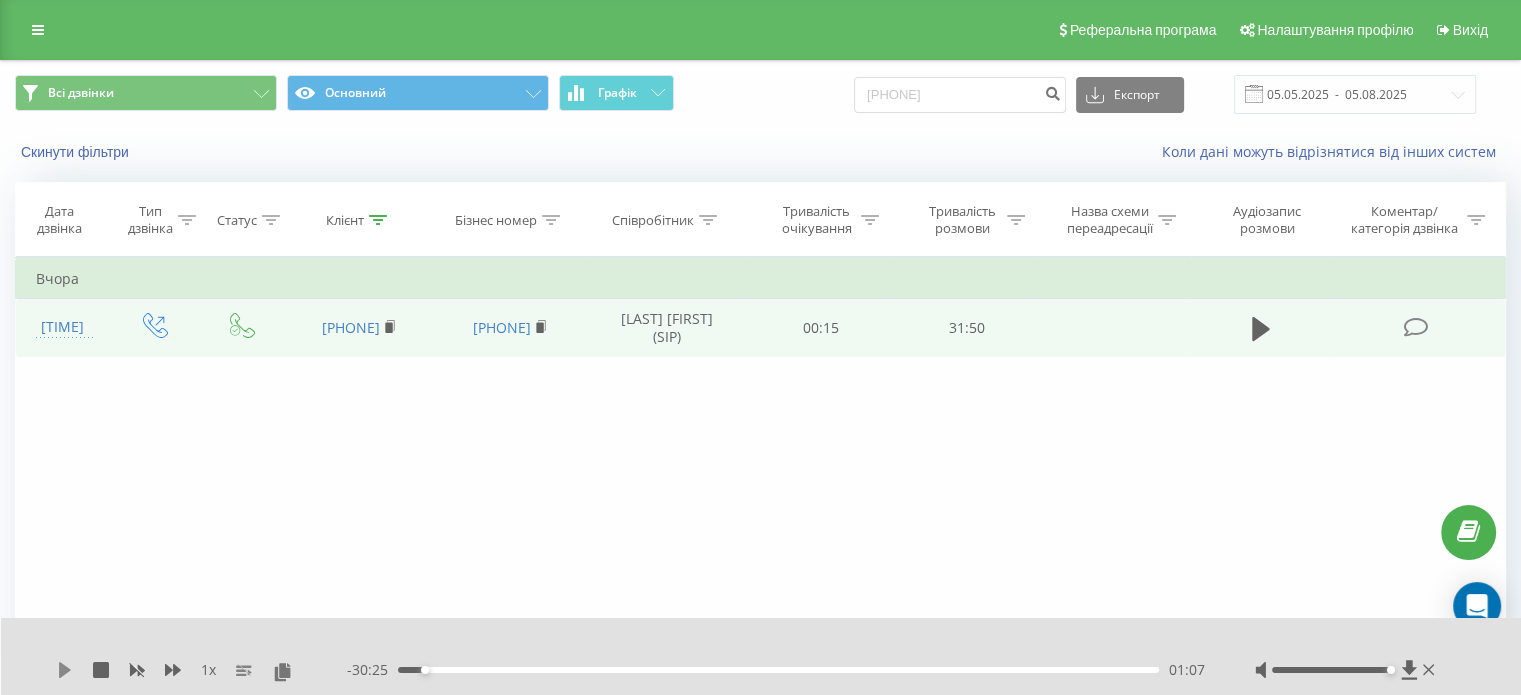 click 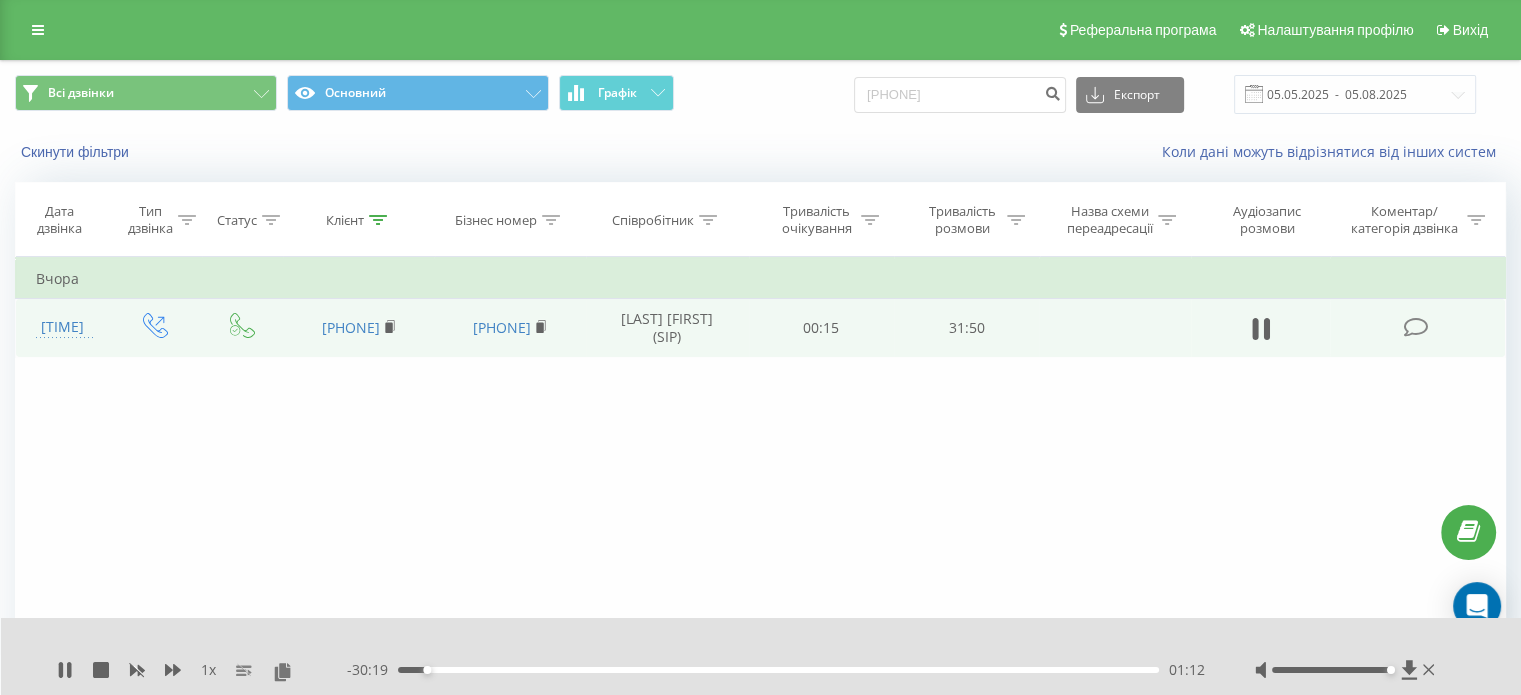 click on "1 x  - 30:19 01:12   01:12" at bounding box center [761, 656] 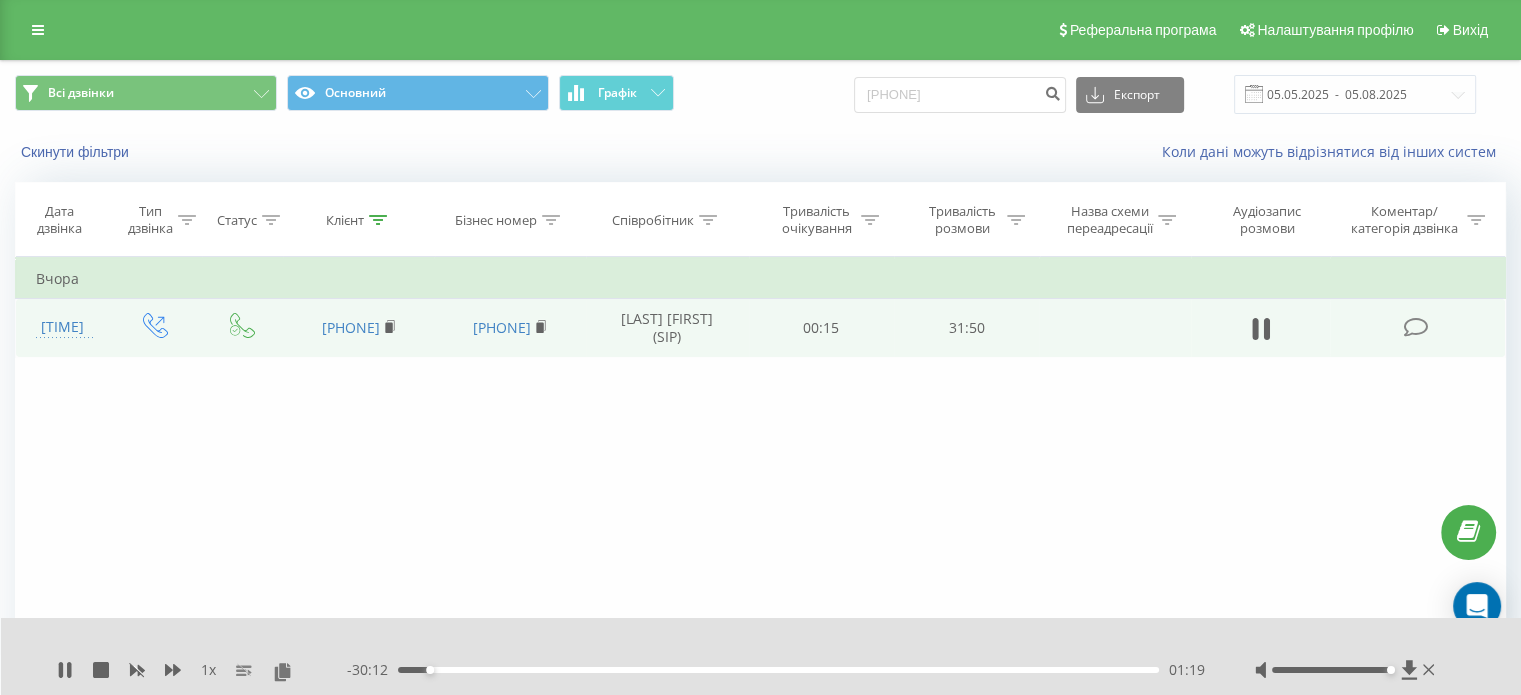 click on "1 x  - 30:12 01:19   01:19" at bounding box center [761, 656] 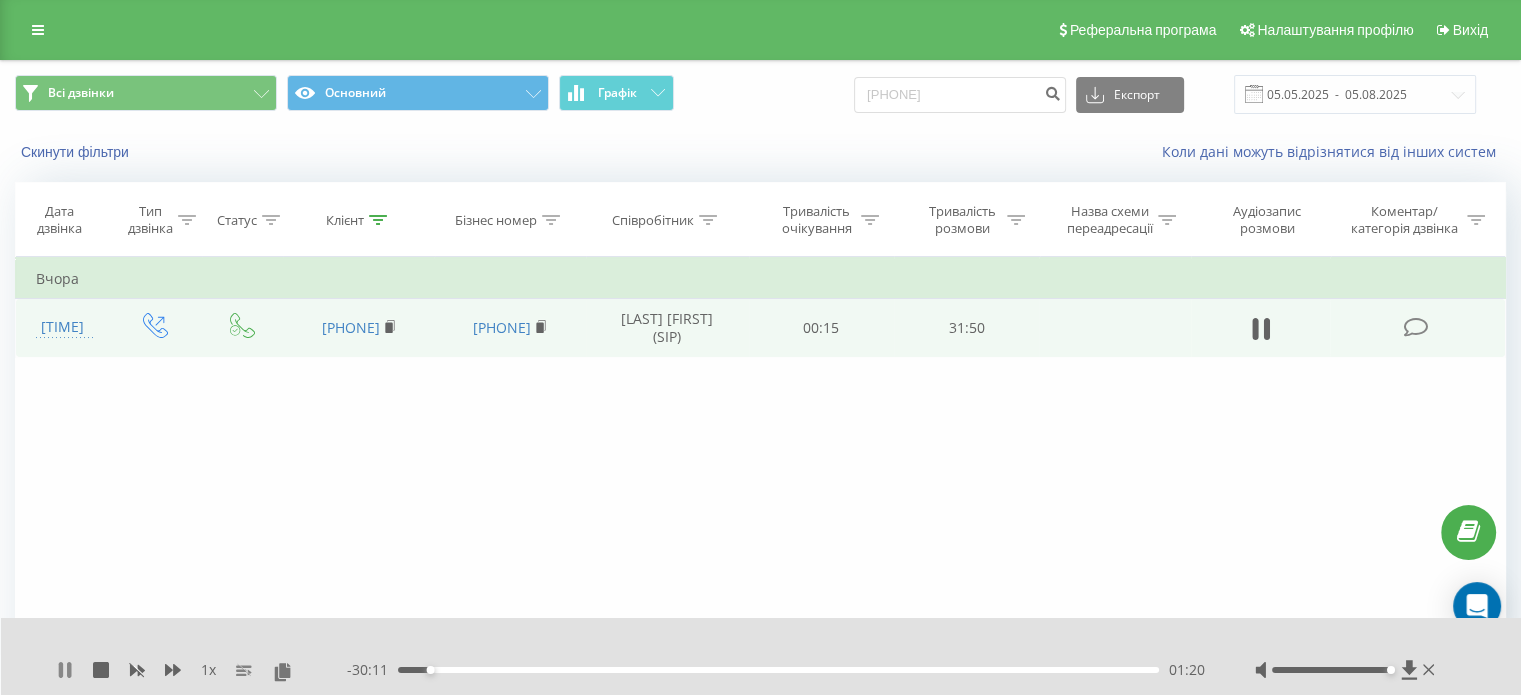 click 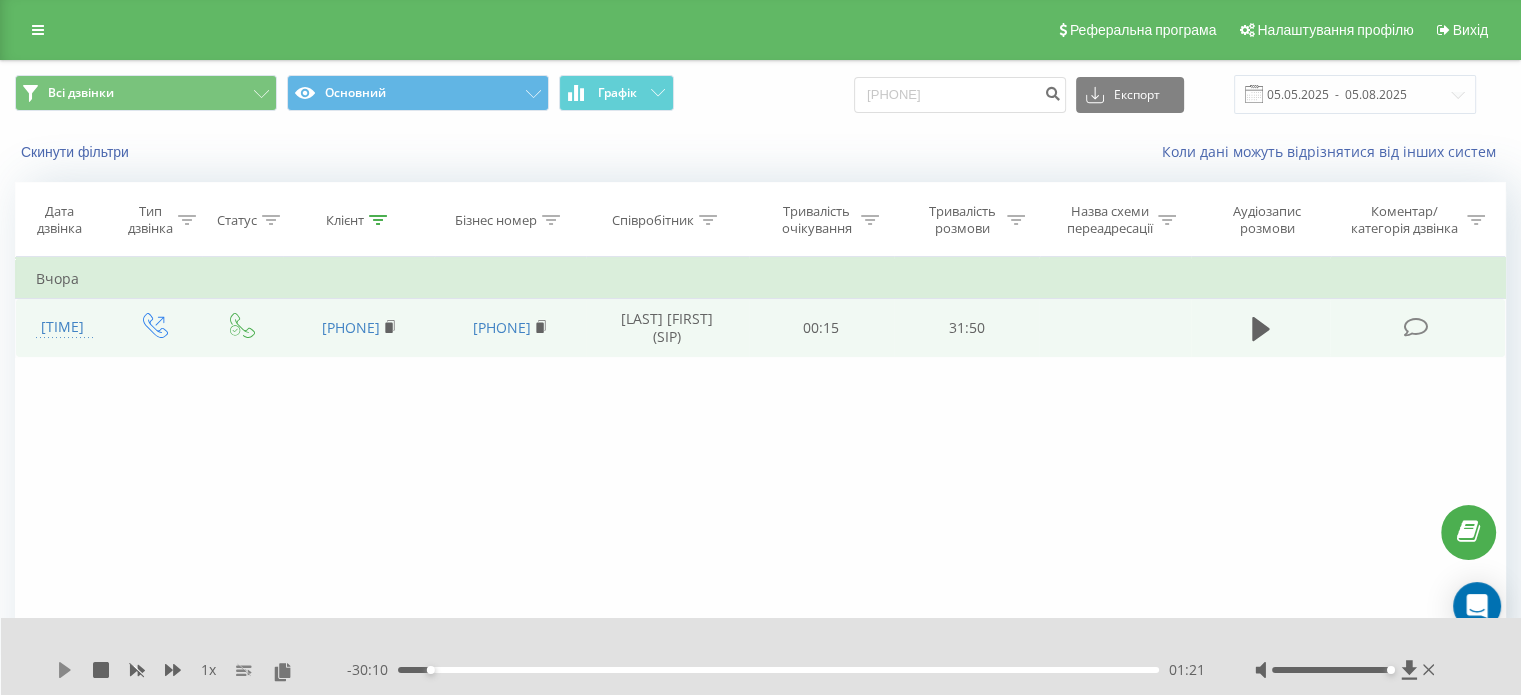 click 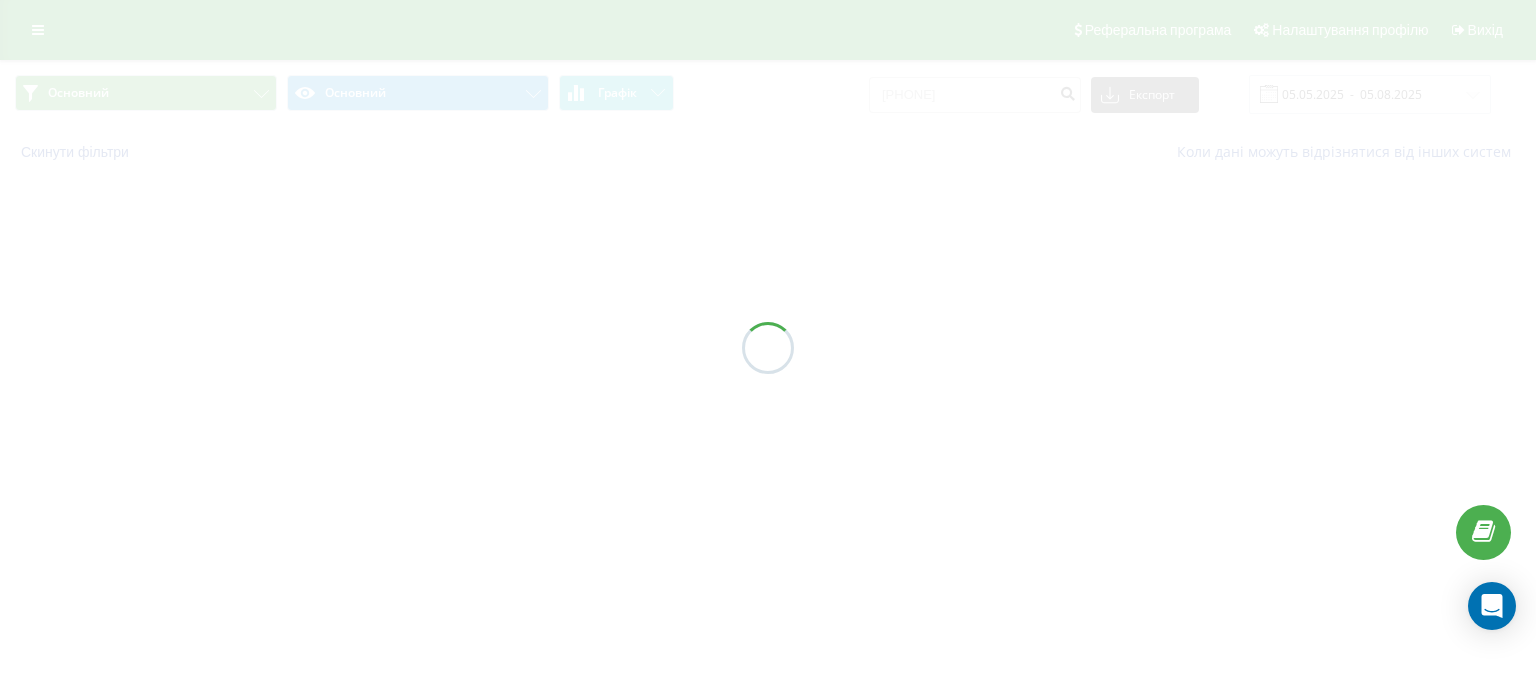 scroll, scrollTop: 0, scrollLeft: 0, axis: both 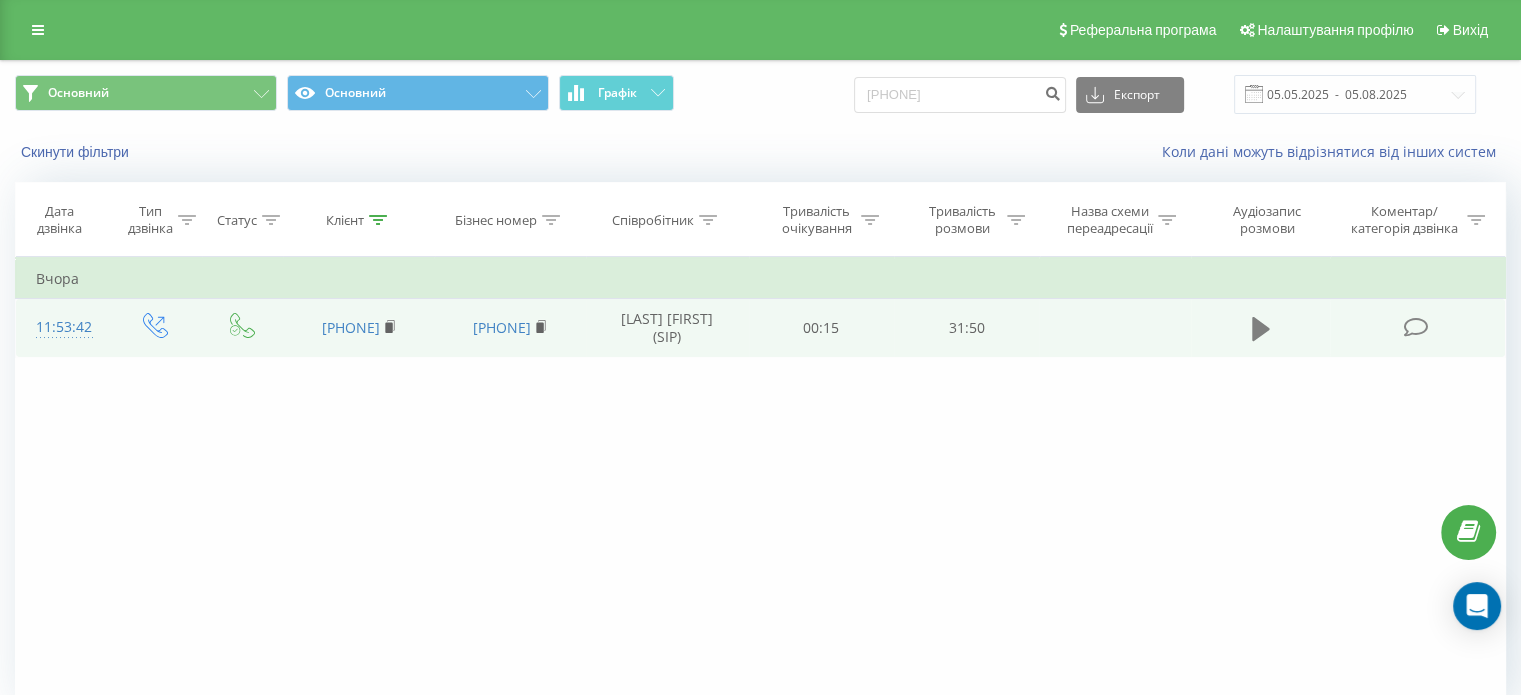 click 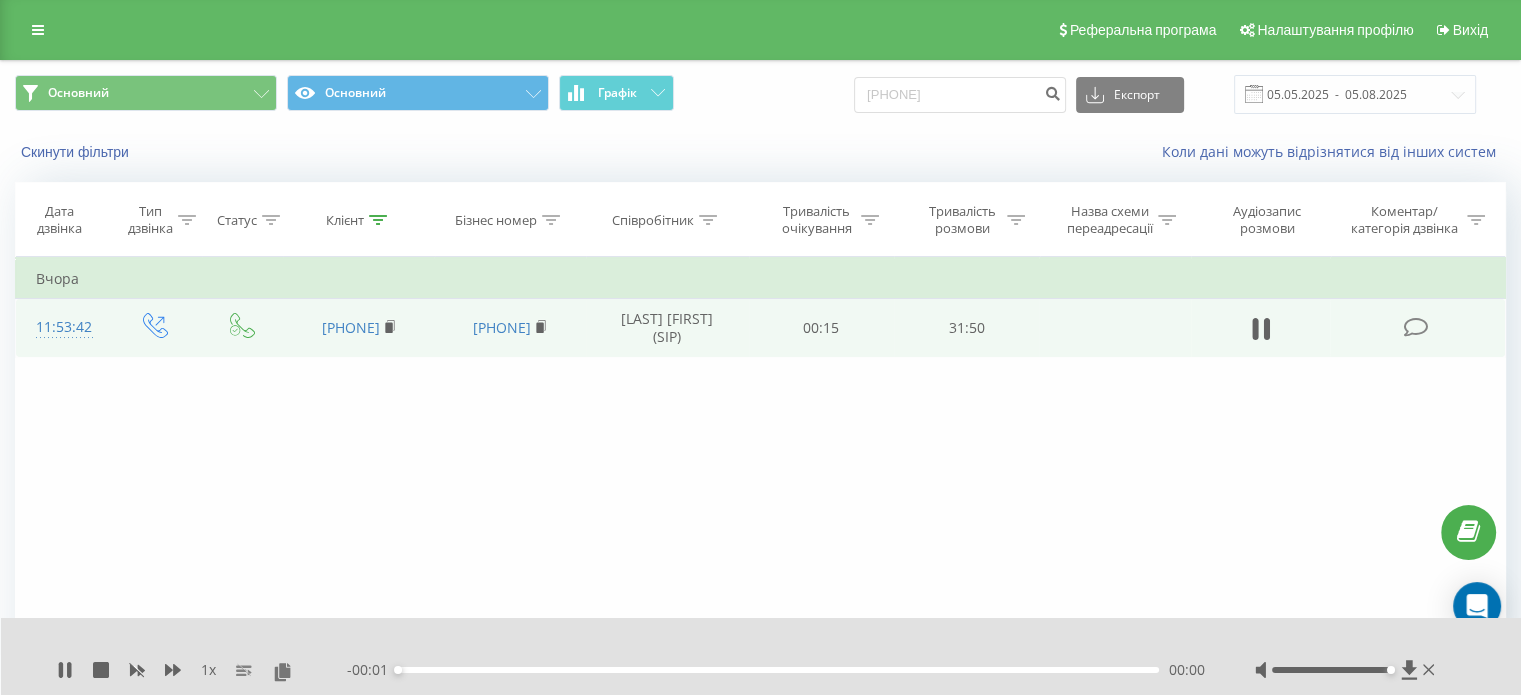click on "00:00" at bounding box center [778, 670] 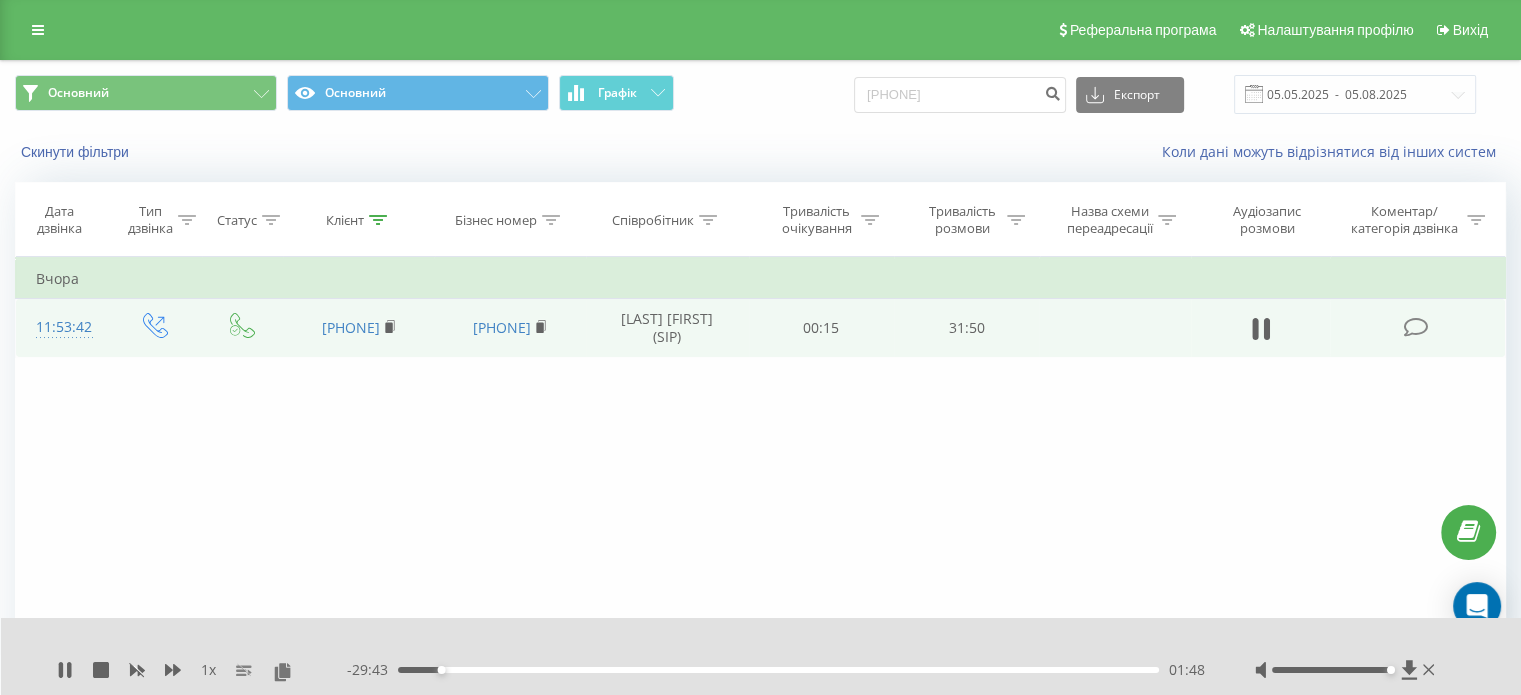 click on "Фільтрувати за умовою Дорівнює Введіть значення Скасувати OK Фільтрувати за умовою Дорівнює Введіть значення Скасувати OK Фільтрувати за умовою Містить Скасувати OK Фільтрувати за умовою Містить Скасувати OK Фільтрувати за умовою Містить Скасувати OK Фільтрувати за умовою Дорівнює Скасувати OK Фільтрувати за умовою Дорівнює Скасувати OK Фільтрувати за умовою Містить Скасувати OK Фільтрувати за умовою Дорівнює Введіть значення Скасувати OK Вчора  11:53:42         [PHONE] [PHONE] [LAST] [FIRST] (SIP) 00:15 31:50" at bounding box center [760, 482] 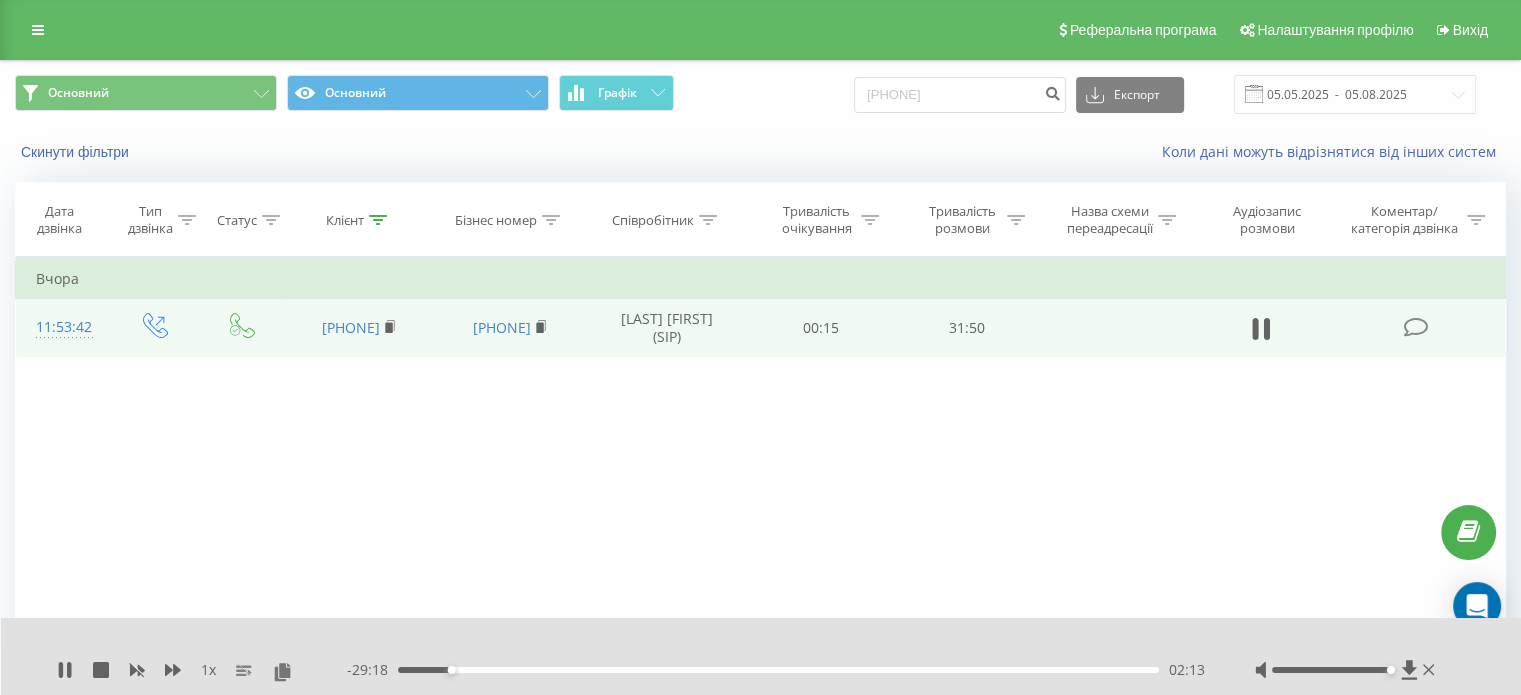 click on "Фільтрувати за умовою Дорівнює Введіть значення Скасувати OK Фільтрувати за умовою Дорівнює Введіть значення Скасувати OK Фільтрувати за умовою Містить Скасувати OK Фільтрувати за умовою Містить Скасувати OK Фільтрувати за умовою Містить Скасувати OK Фільтрувати за умовою Дорівнює Скасувати OK Фільтрувати за умовою Дорівнює Скасувати OK Фільтрувати за умовою Містить Скасувати OK Фільтрувати за умовою Дорівнює Введіть значення Скасувати OK Вчора  11:53:42         [PHONE] [PHONE] [LAST] [FIRST] (SIP) 00:15 31:50" at bounding box center (760, 482) 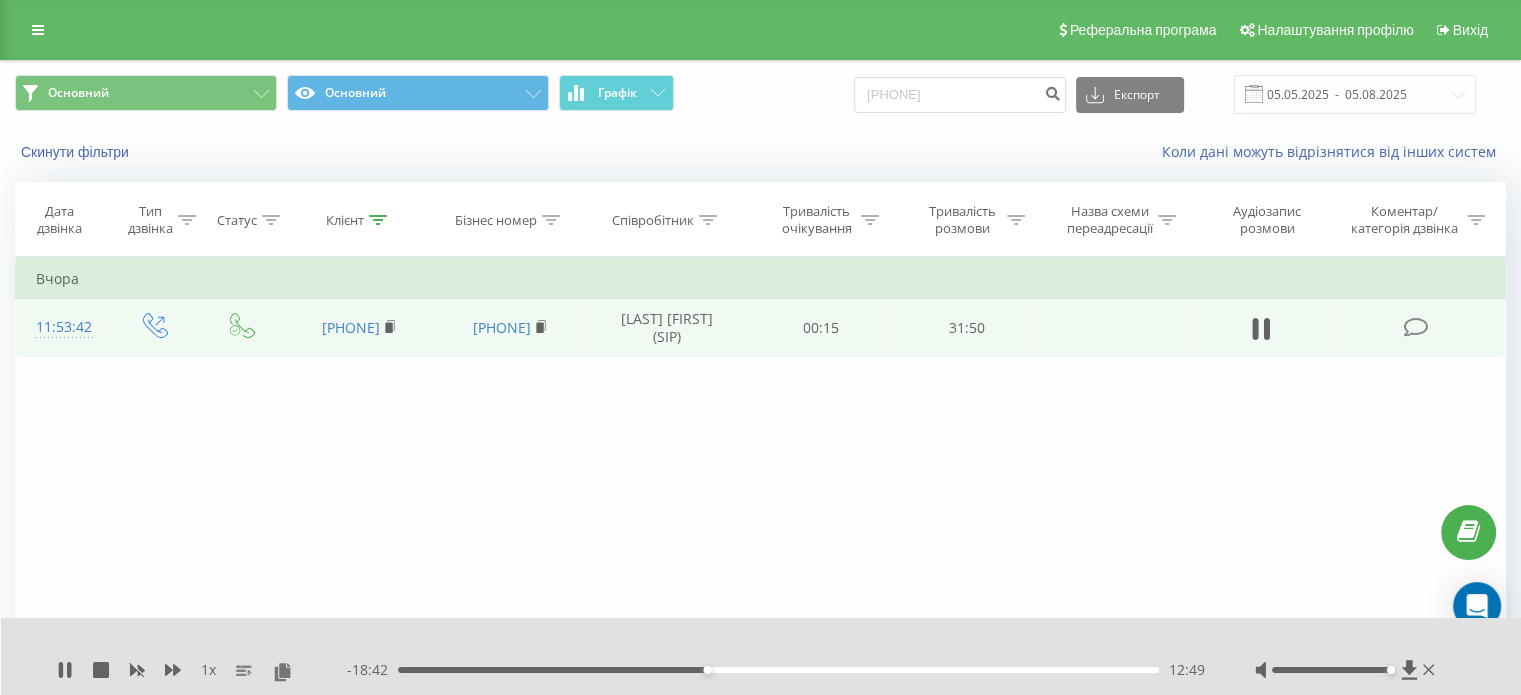 drag, startPoint x: 429, startPoint y: 318, endPoint x: 309, endPoint y: 306, distance: 120.59851 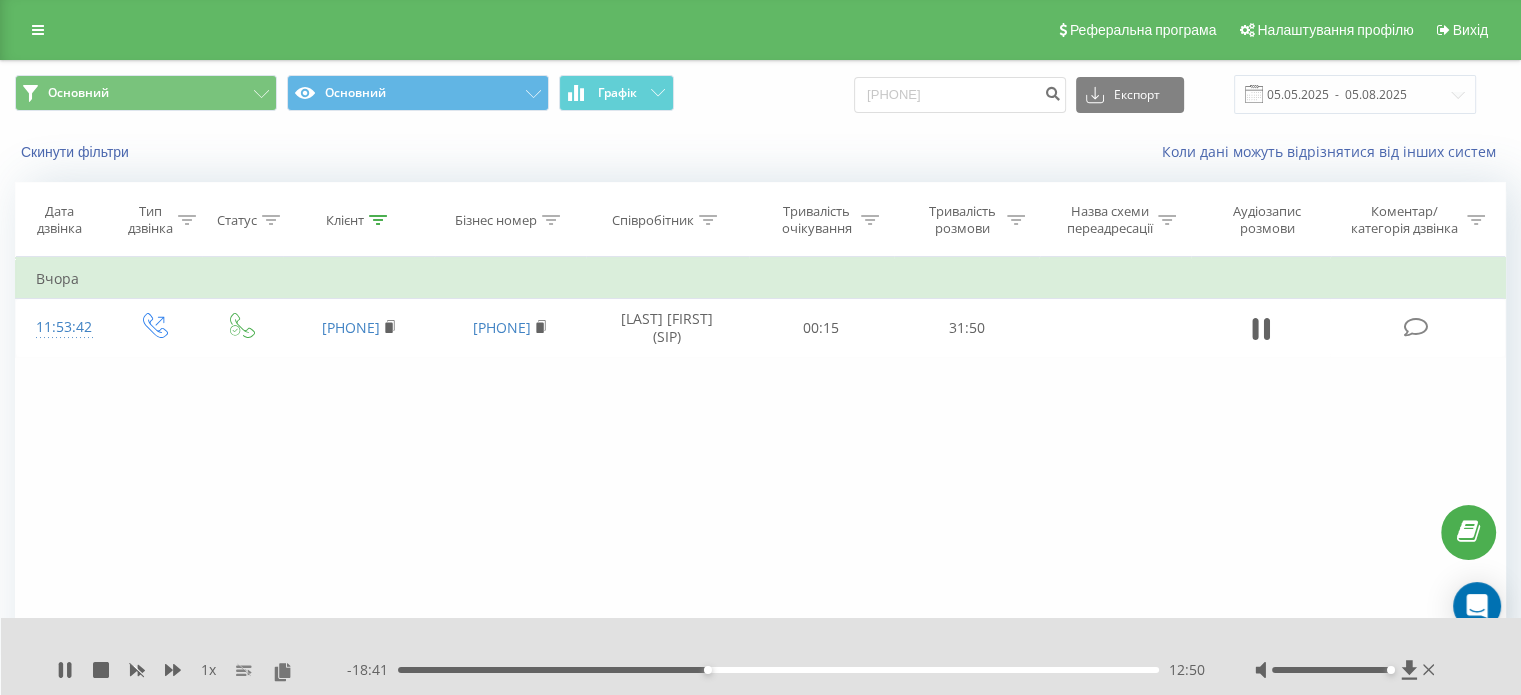 click on "Фільтрувати за умовою Дорівнює Введіть значення Скасувати OK Фільтрувати за умовою Дорівнює Введіть значення Скасувати OK Фільтрувати за умовою Містить Скасувати OK Фільтрувати за умовою Містить Скасувати OK Фільтрувати за умовою Містить Скасувати OK Фільтрувати за умовою Дорівнює Скасувати OK Фільтрувати за умовою Дорівнює Скасувати OK Фільтрувати за умовою Містить Скасувати OK Фільтрувати за умовою Дорівнює Введіть значення Скасувати OK Вчора  11:53:42         [PHONE] [PHONE] [LAST] [FIRST] (SIP) 00:15 31:50" at bounding box center (760, 482) 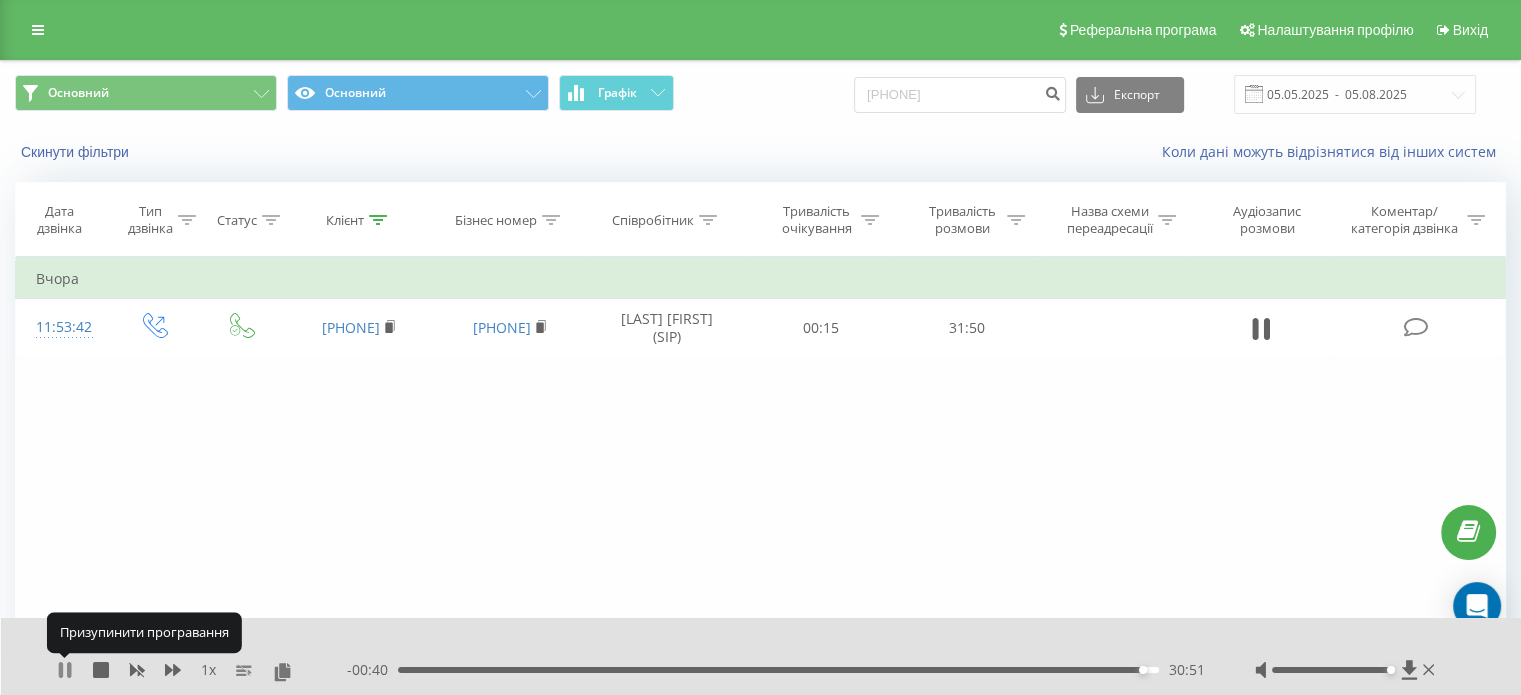 click 